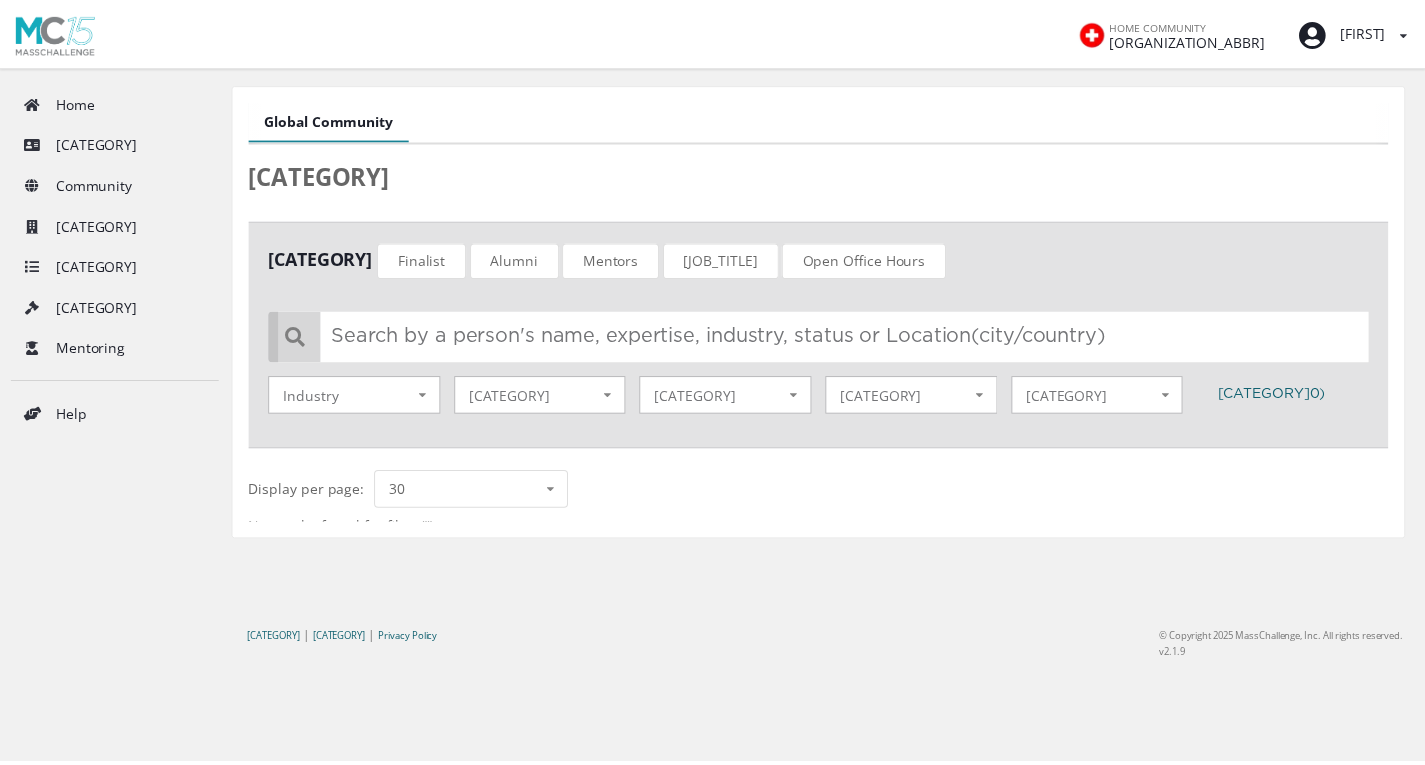 scroll, scrollTop: 0, scrollLeft: 0, axis: both 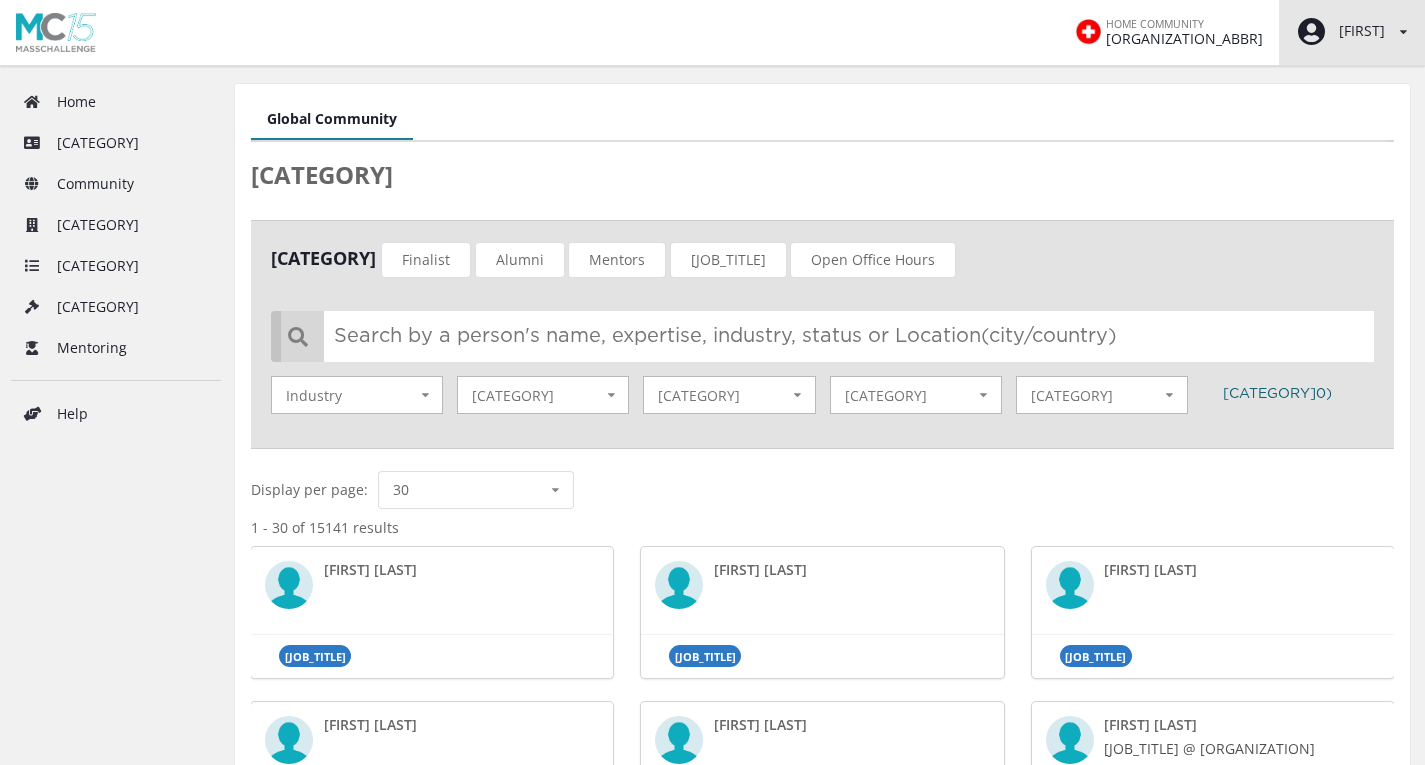 click on "Yefei
Staff Dashboard
View/edit profile
Change password
Log out" at bounding box center [1352, 32] 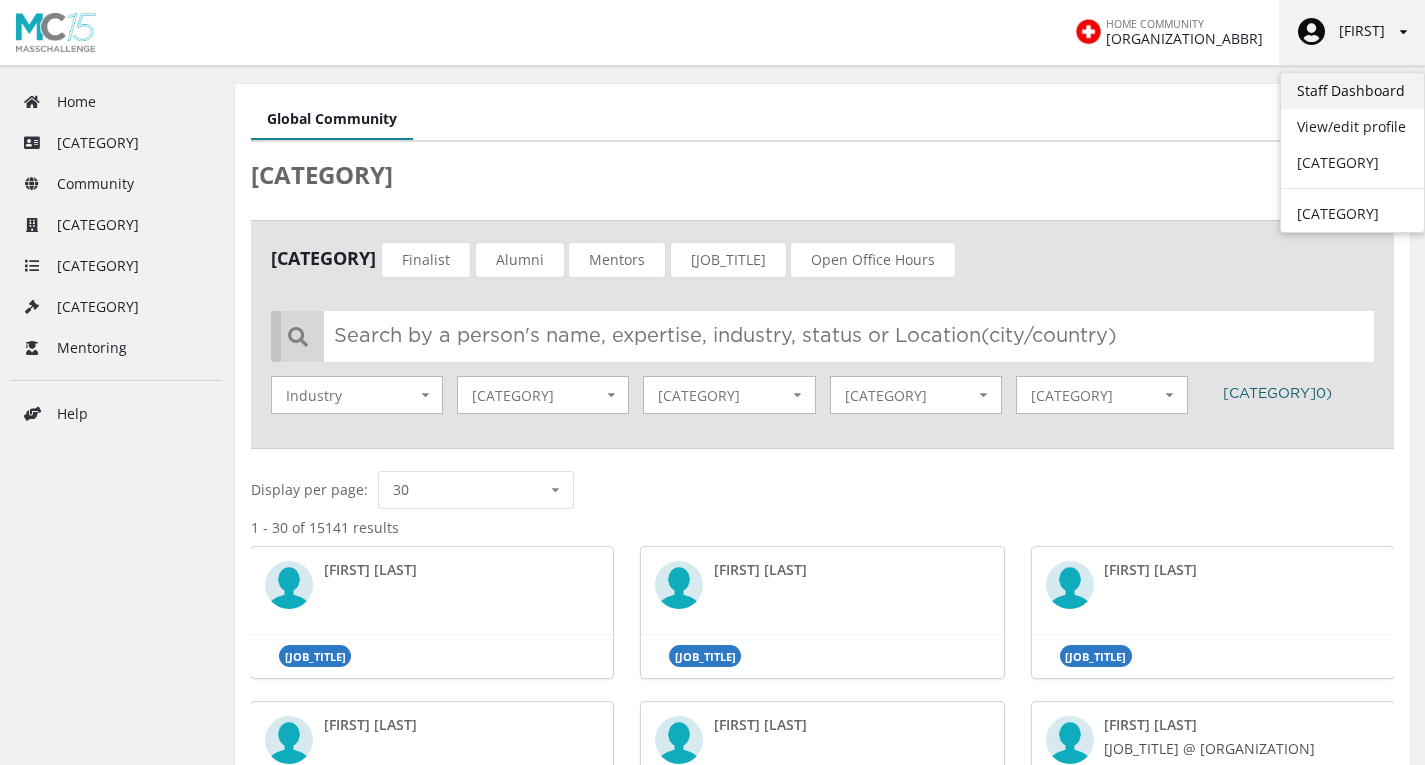 click on "Staff Dashboard" at bounding box center [1352, 91] 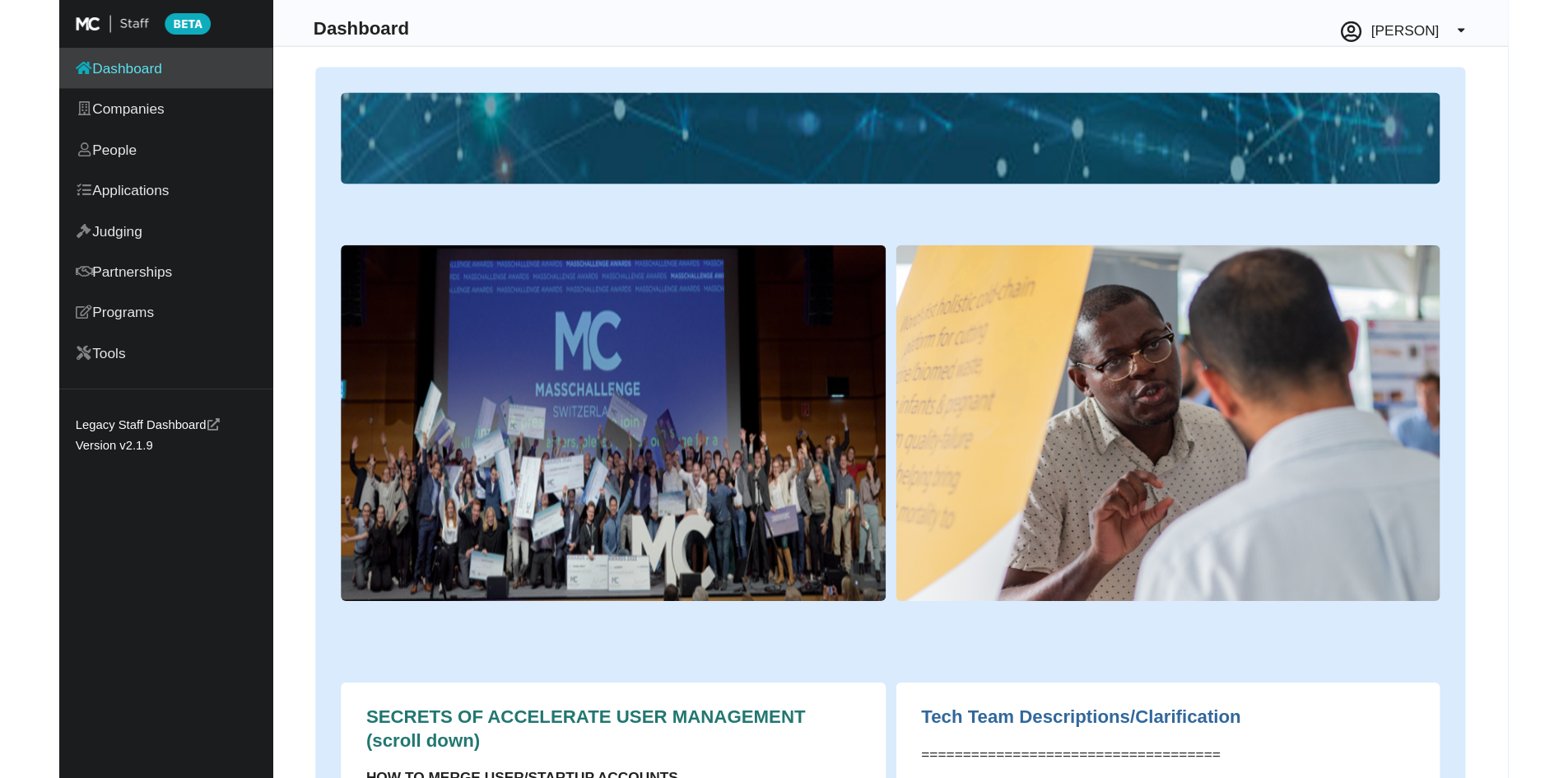 scroll, scrollTop: 0, scrollLeft: 0, axis: both 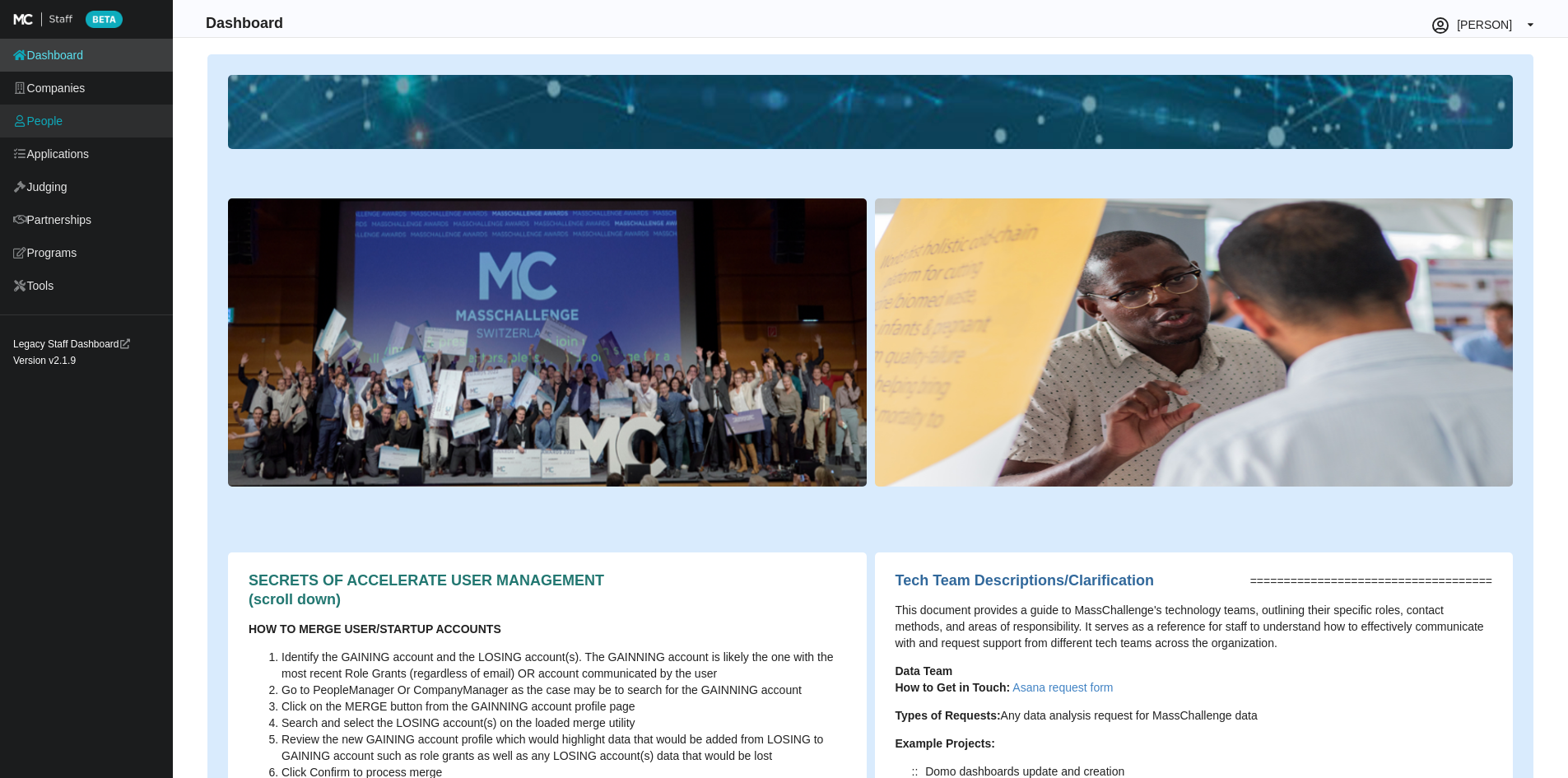 click on "People" at bounding box center [86, 121] 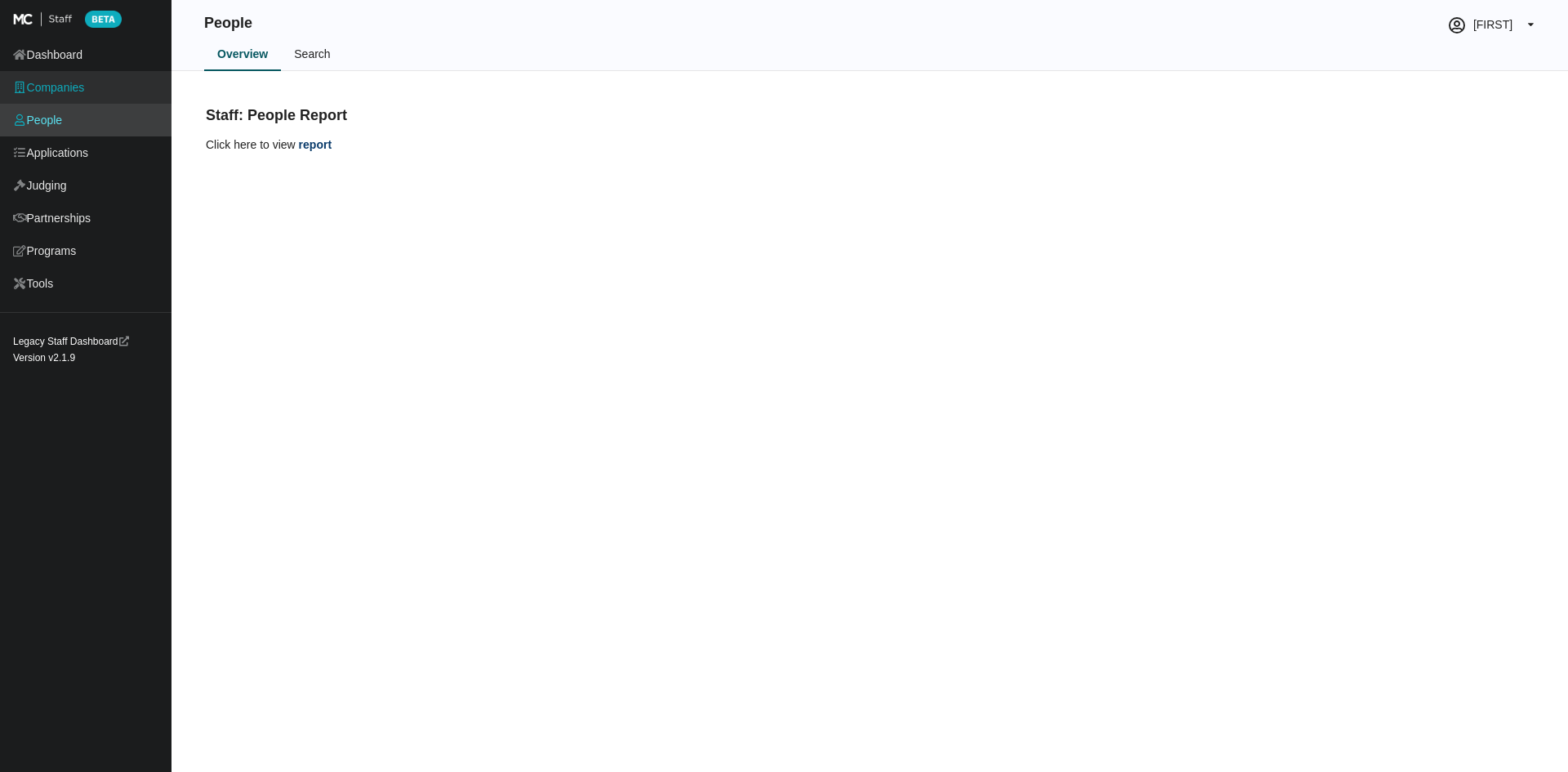 scroll, scrollTop: 0, scrollLeft: 0, axis: both 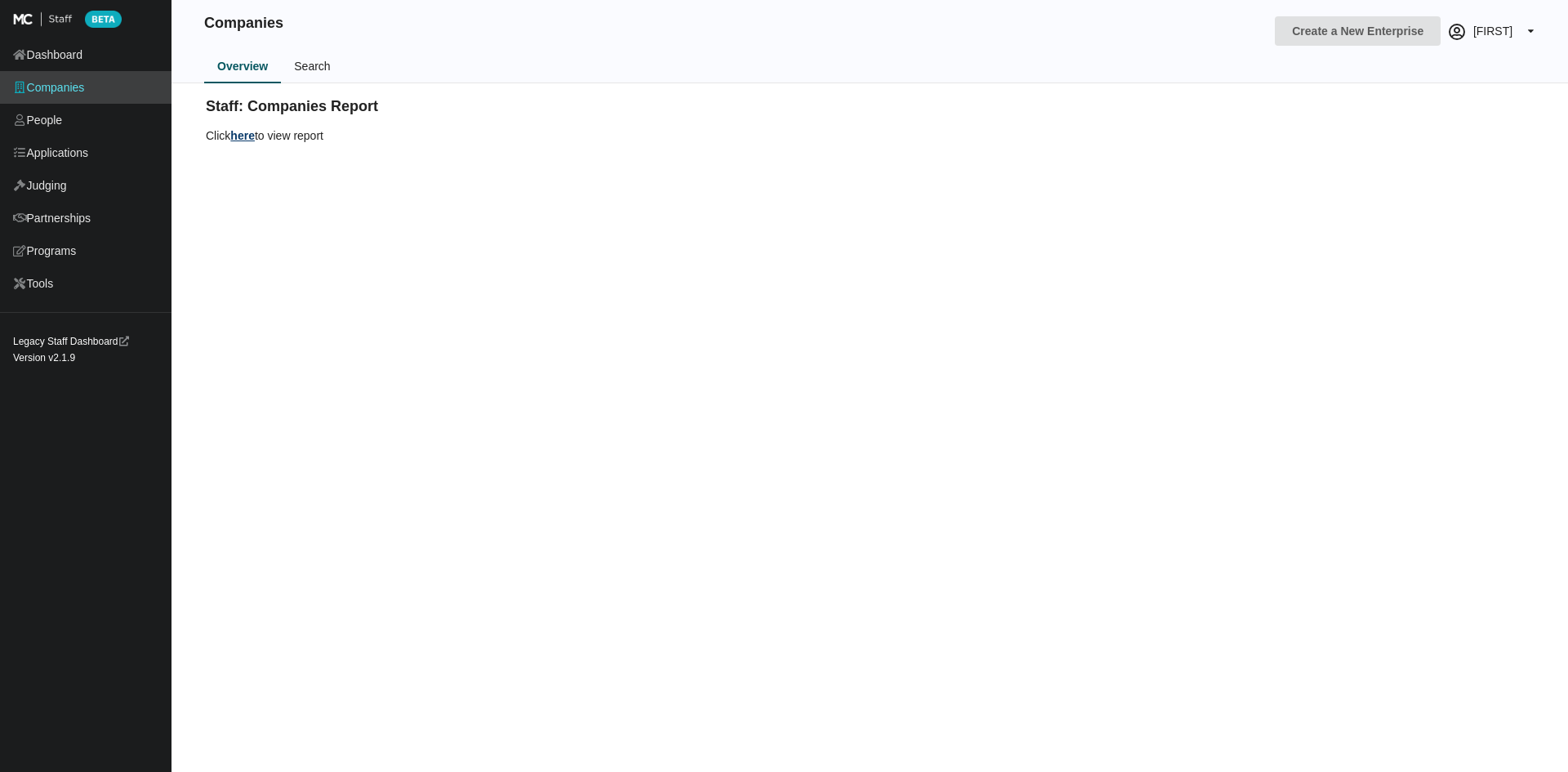 click on "Search" at bounding box center [312, 67] 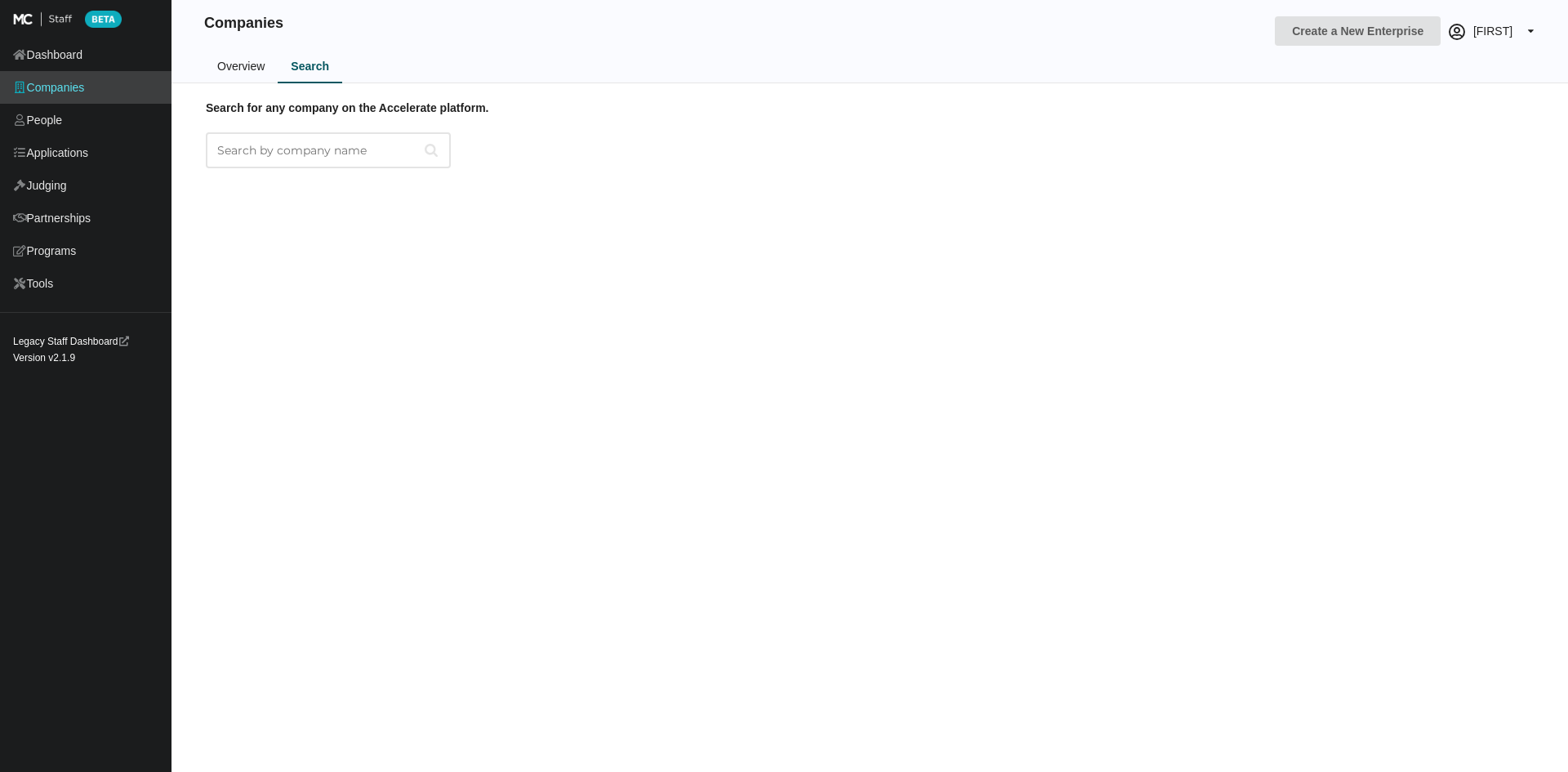 scroll, scrollTop: 0, scrollLeft: 0, axis: both 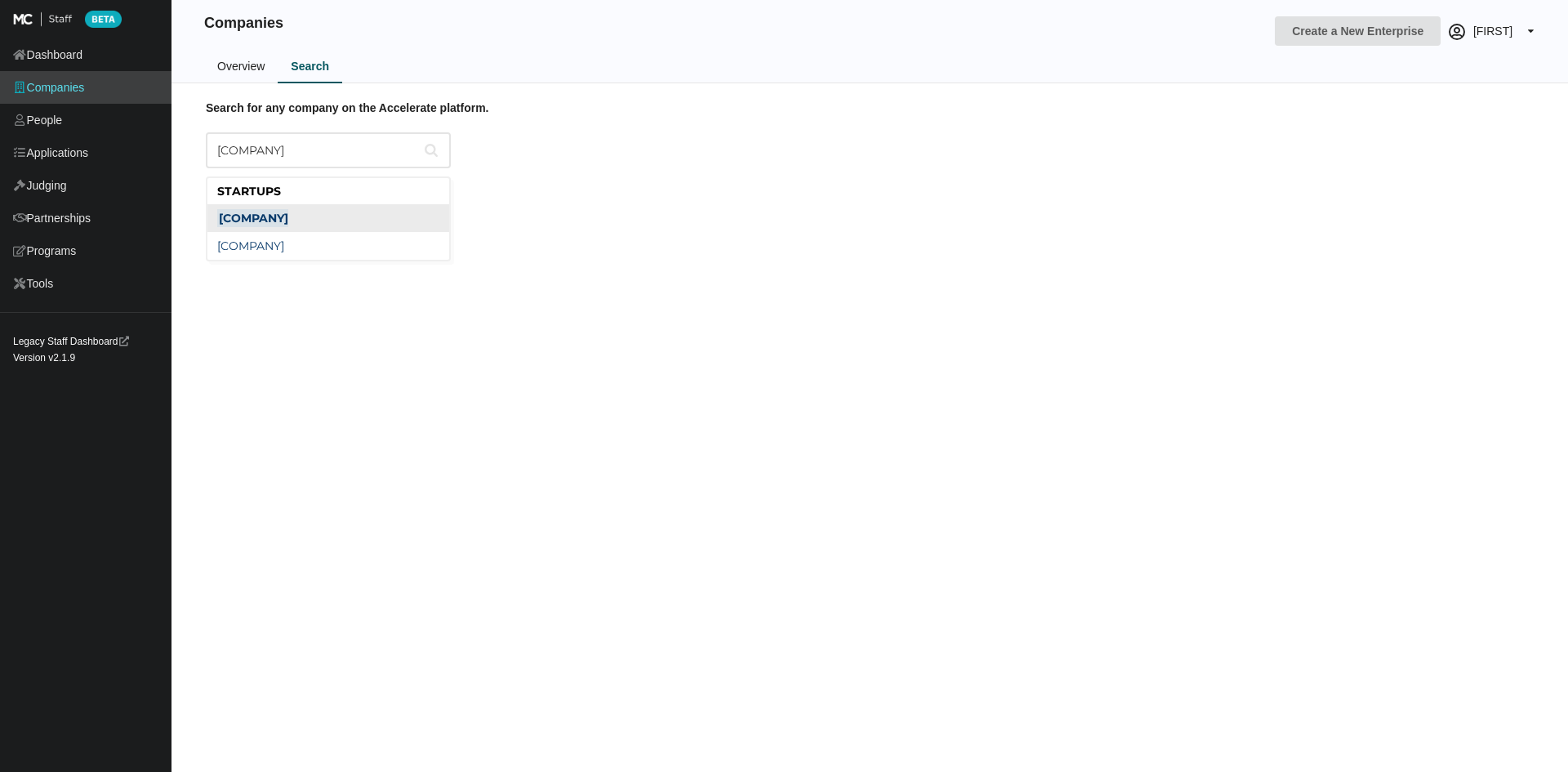 click on "Blusink" at bounding box center [328, 218] 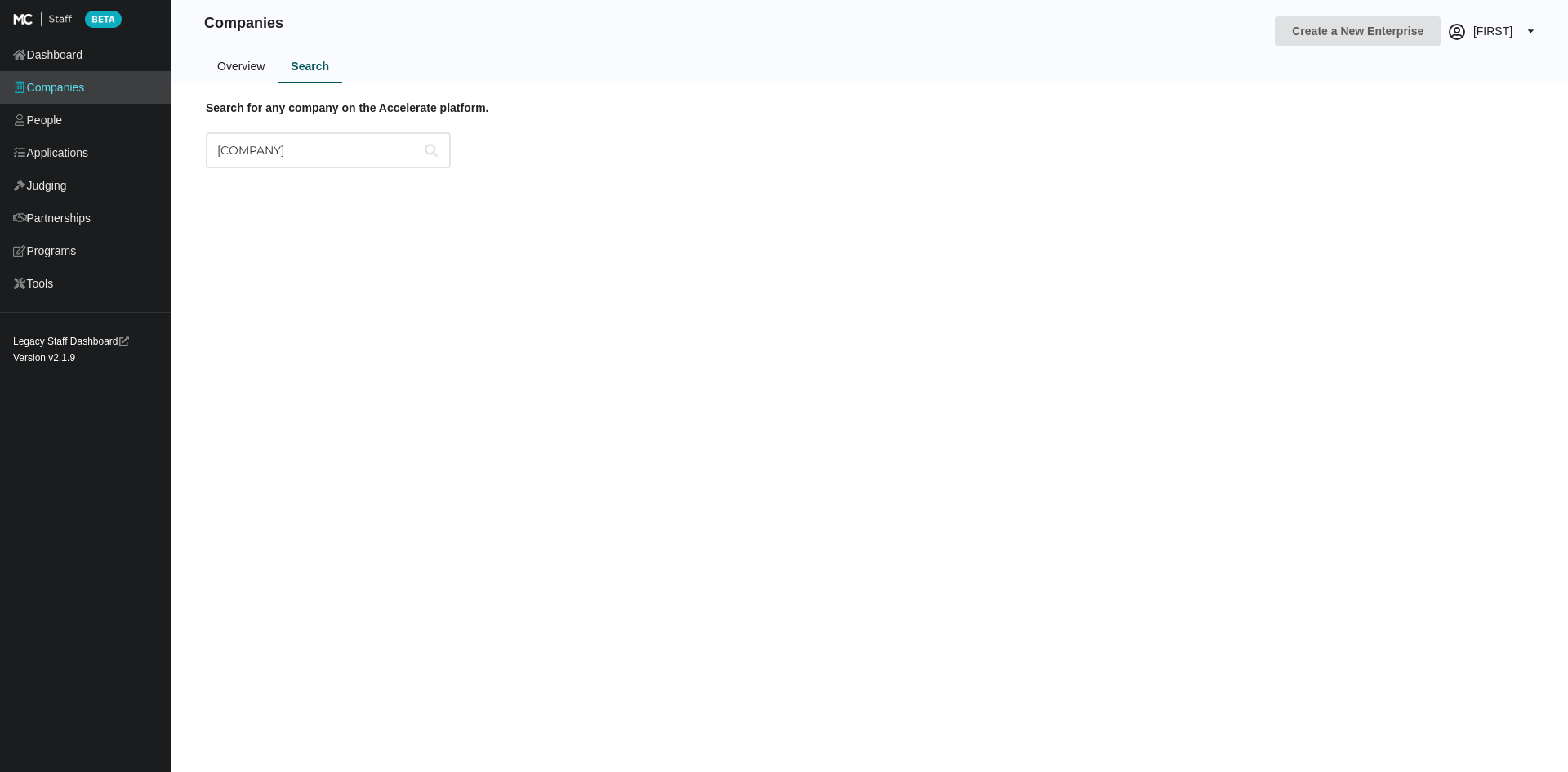 type on "Blusink" 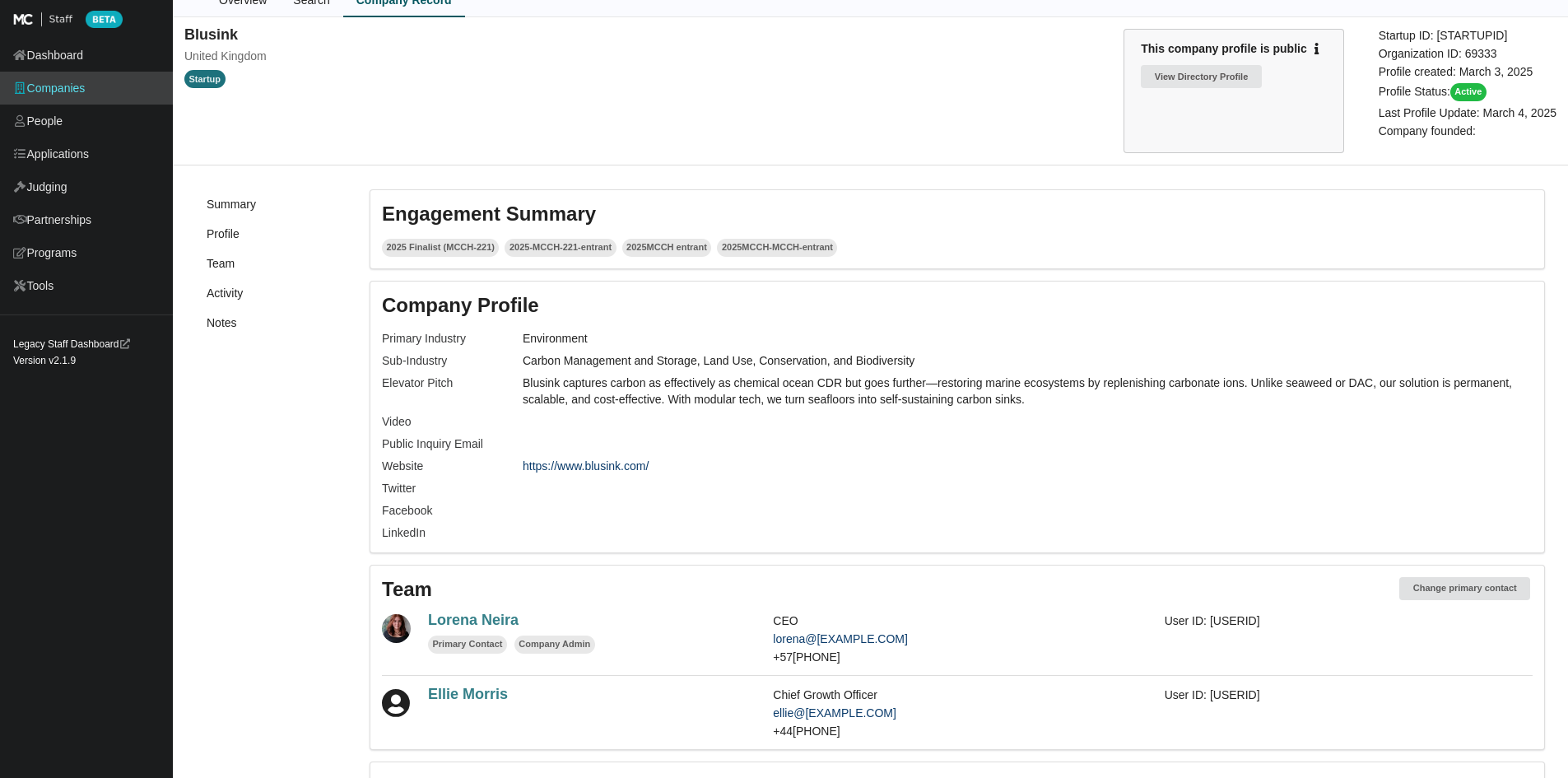 scroll, scrollTop: 82, scrollLeft: 0, axis: vertical 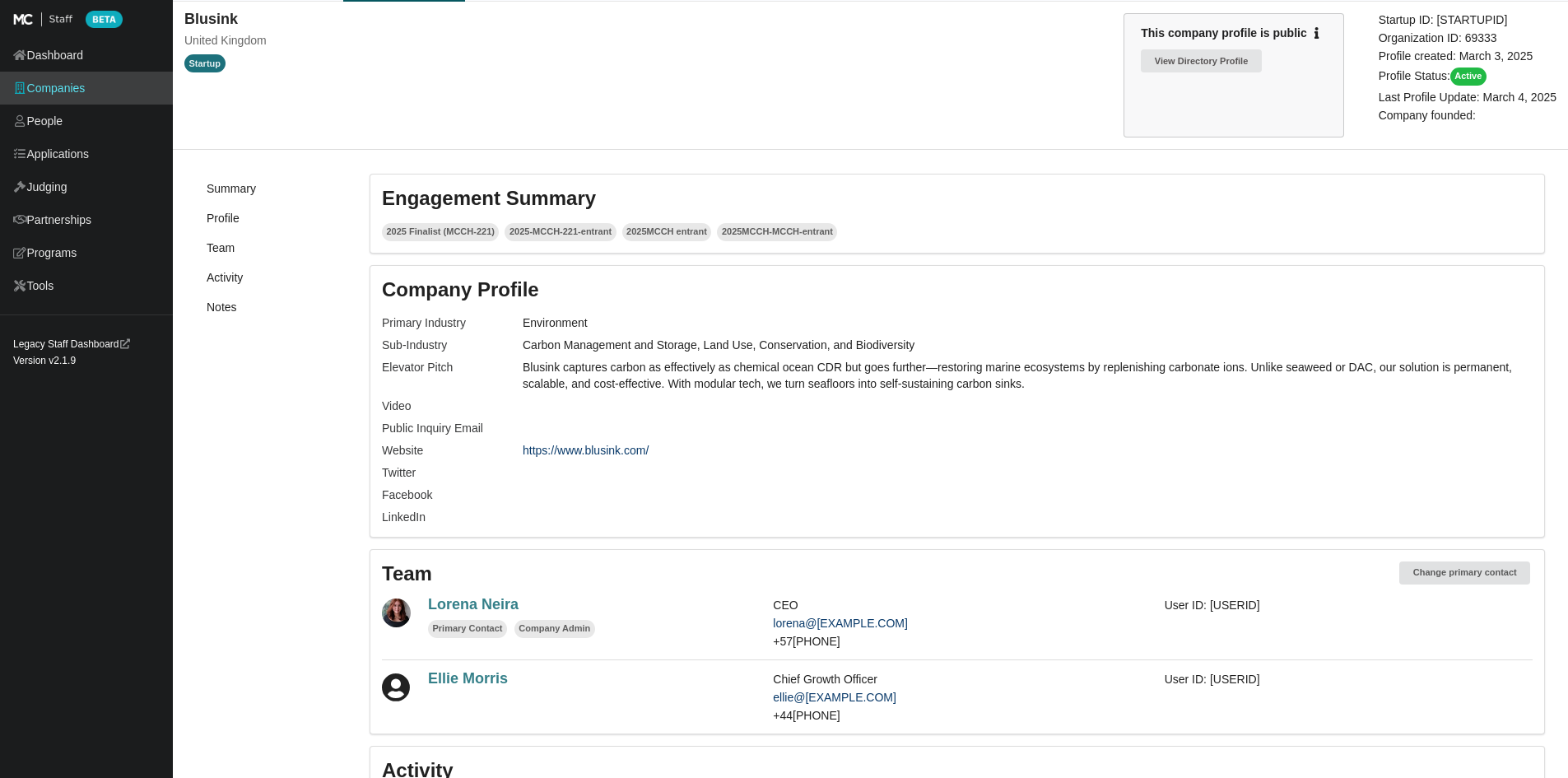 click on "Lorena Neira" at bounding box center [473, 604] 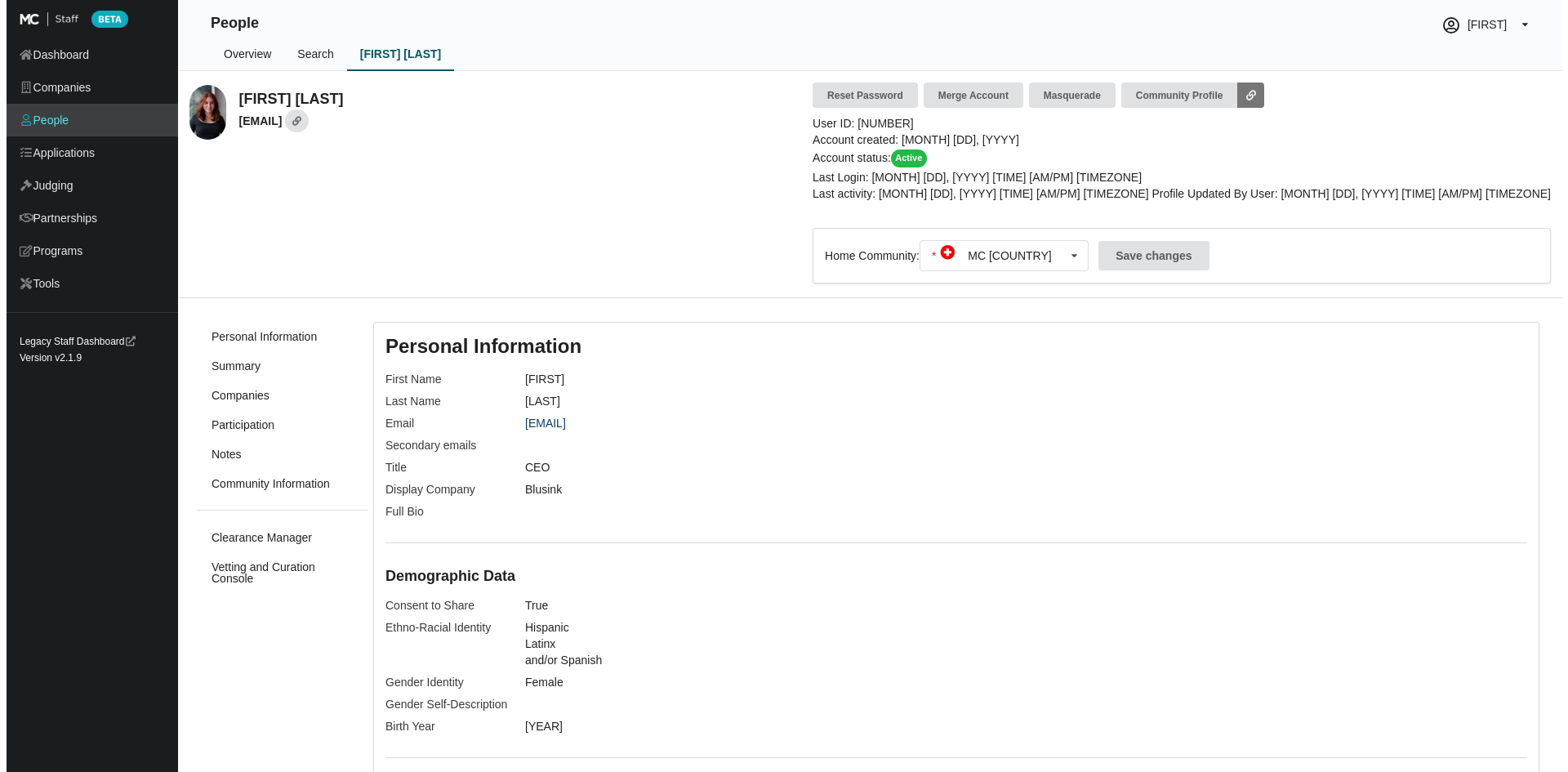 scroll, scrollTop: 0, scrollLeft: 0, axis: both 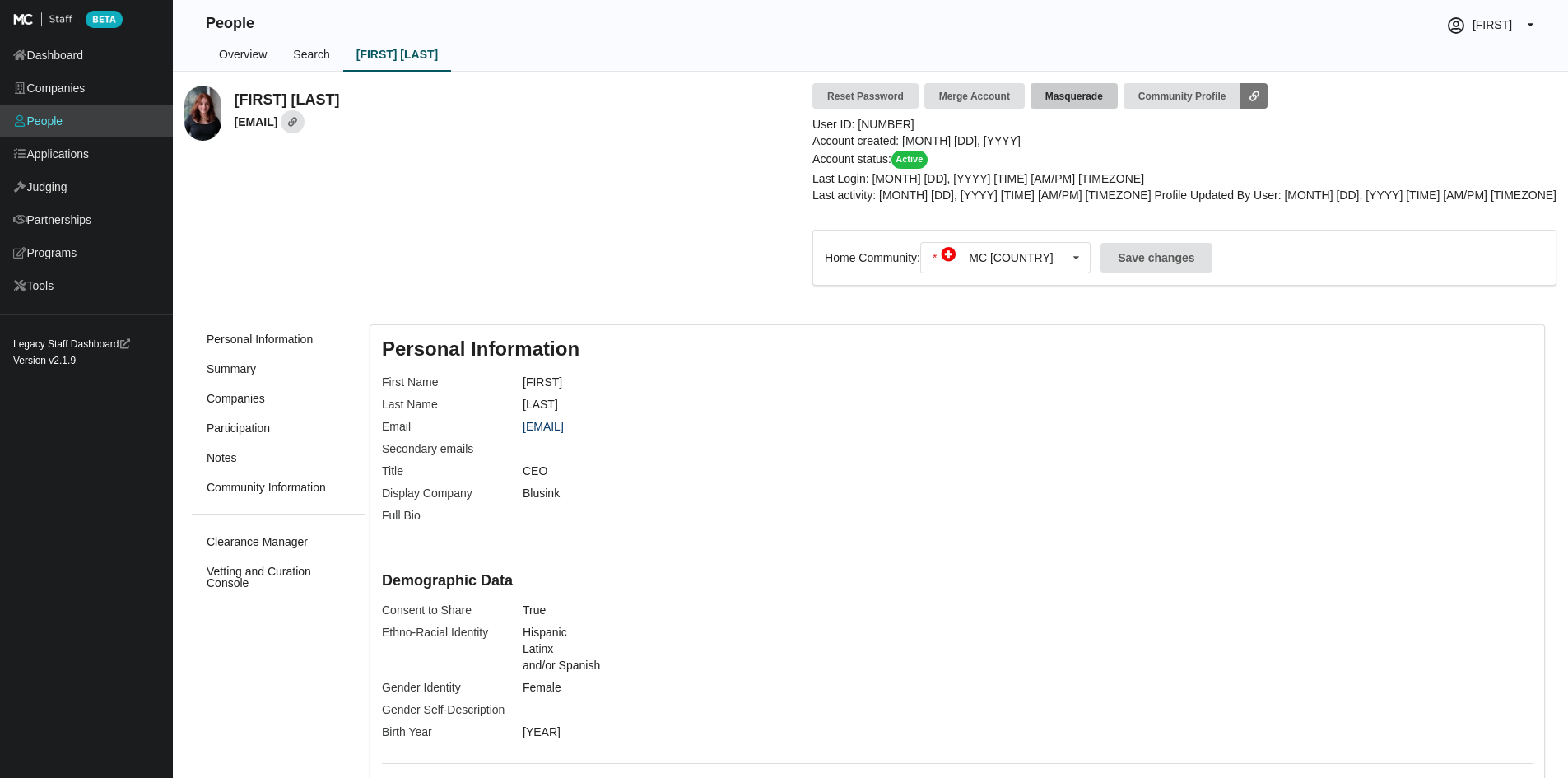click on "Masquerade" at bounding box center [1074, 96] 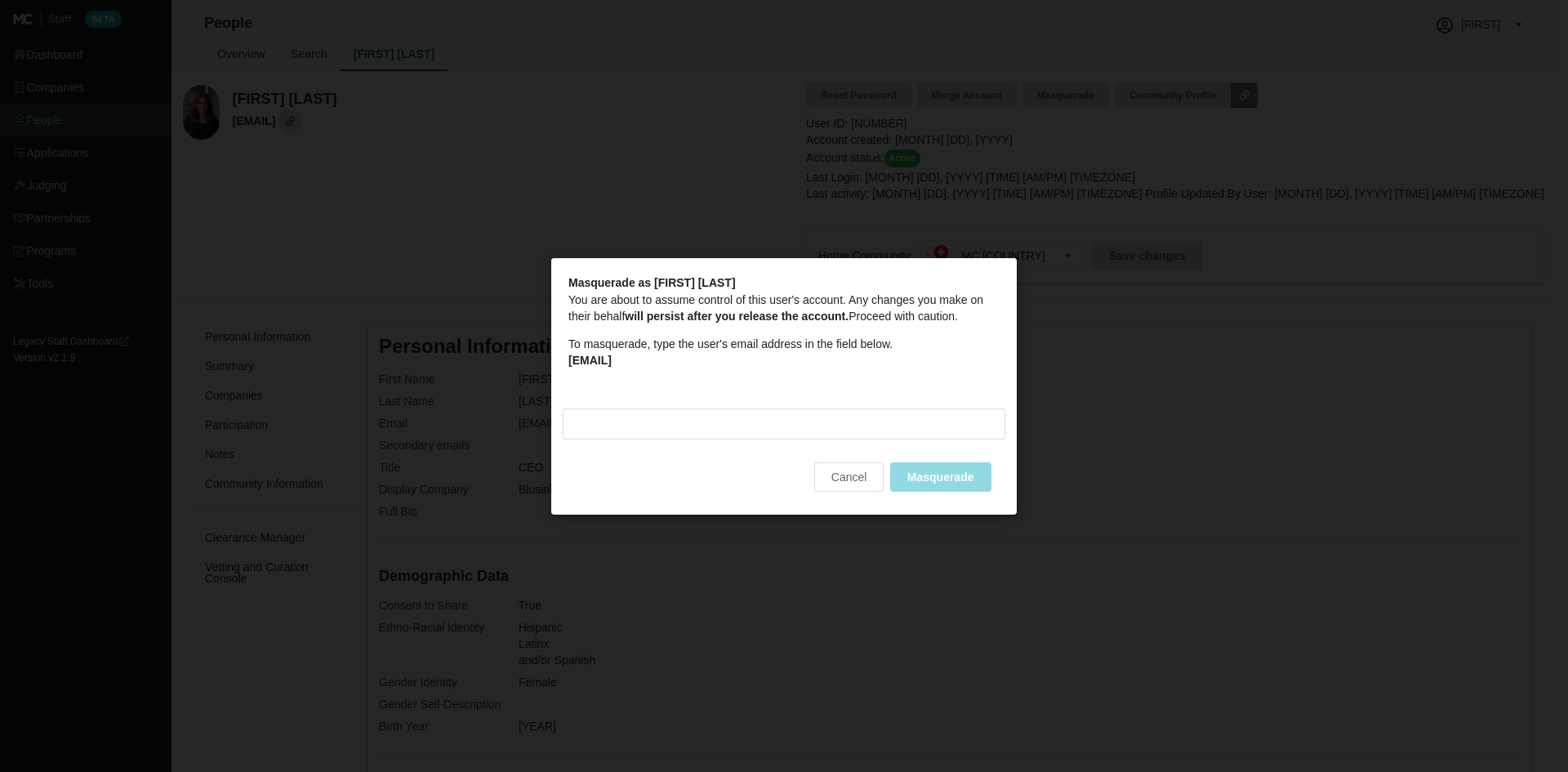 click on "Masquerade as Lorena Neira
You are about to assume control of this user's account. Any
changes you make on their behalf  will persist after you release
the account.  Proceed with caution.
To masquerade, type the user's email address in the field below.
lorena@blusink.com" at bounding box center [784, 322] 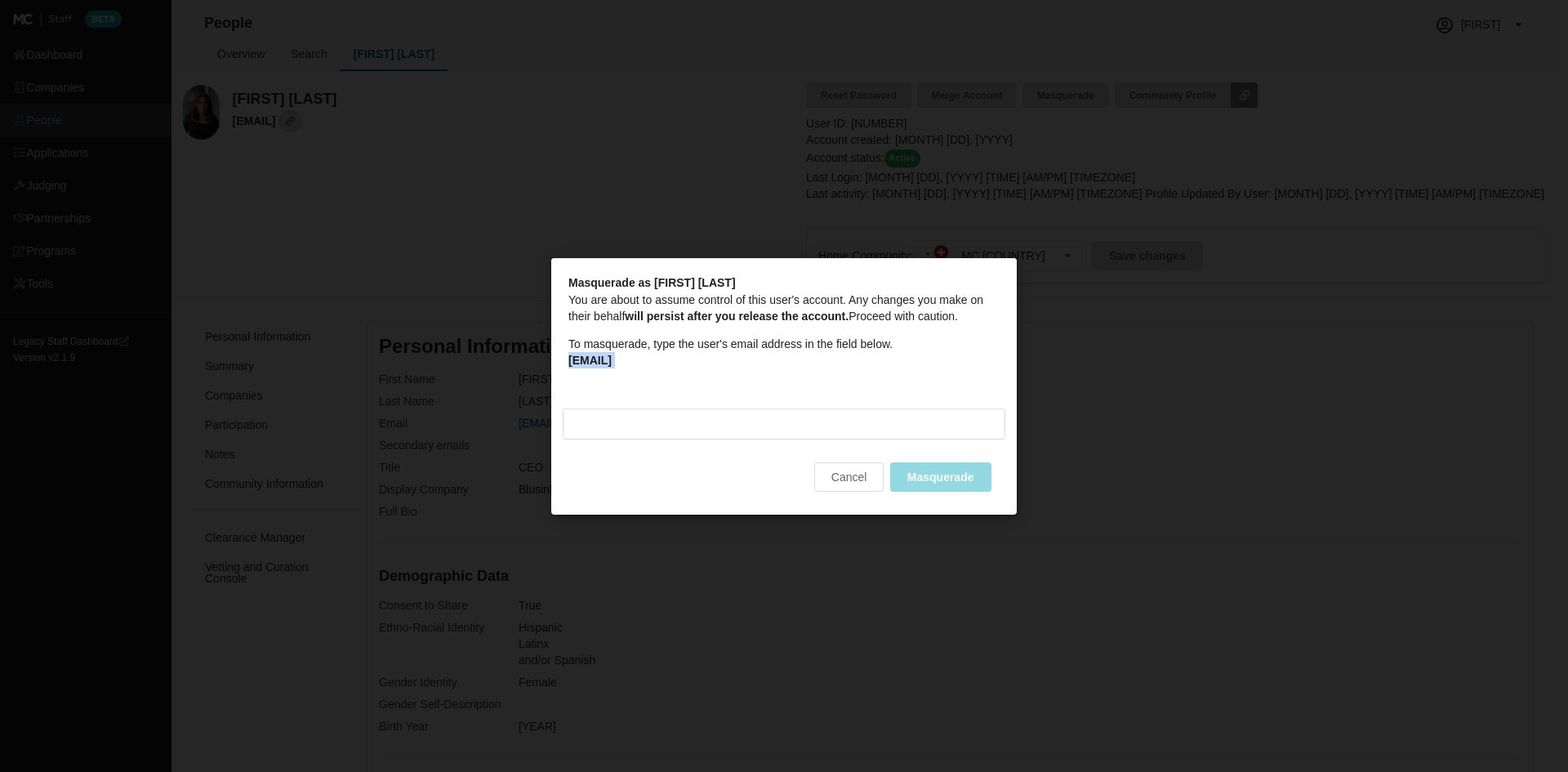 click on "Masquerade as Lorena Neira
You are about to assume control of this user's account. Any
changes you make on their behalf  will persist after you release
the account.  Proceed with caution.
To masquerade, type the user's email address in the field below.
lorena@blusink.com" at bounding box center (784, 322) 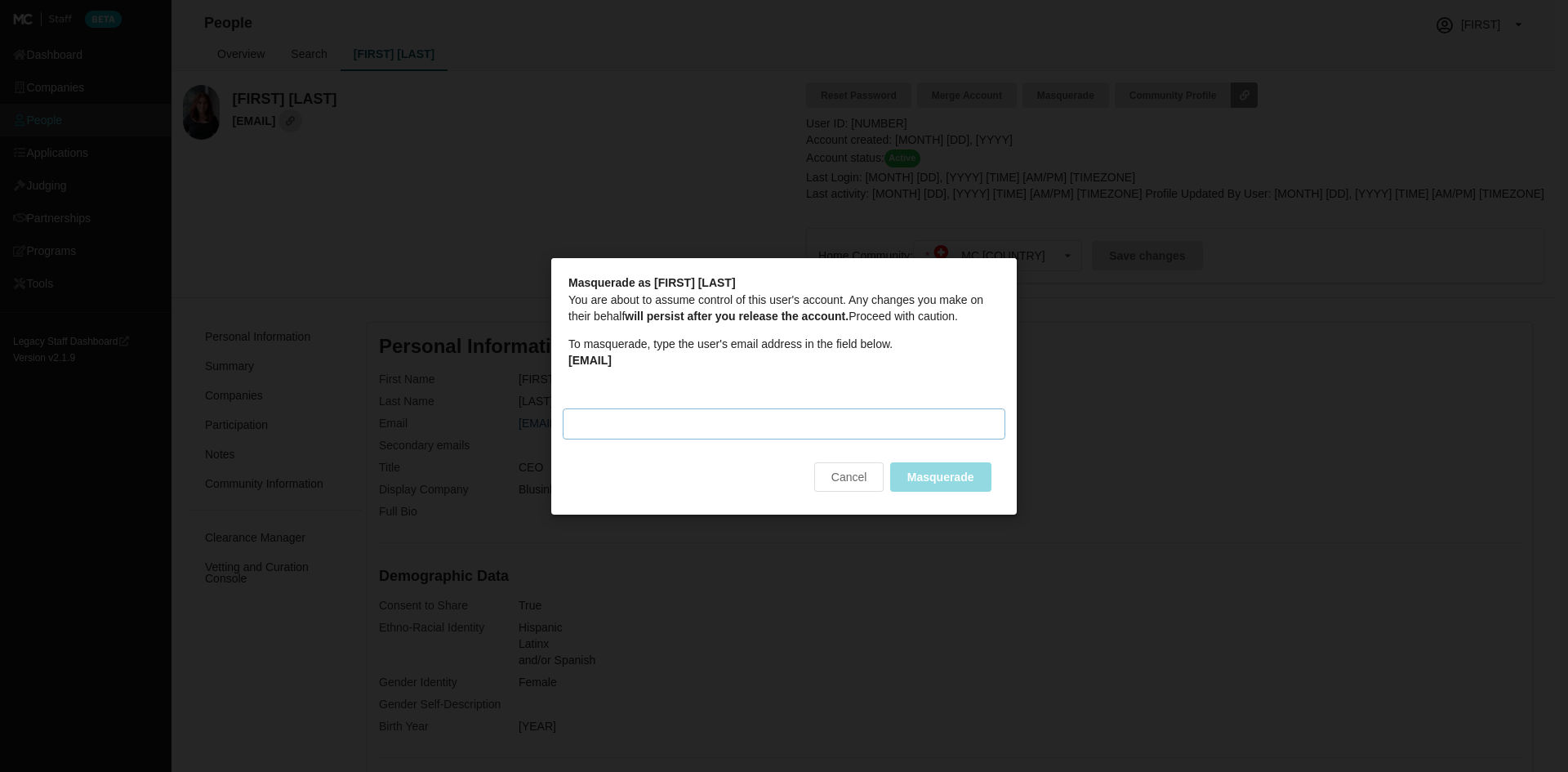 click on "Masquerade email" at bounding box center [784, 423] 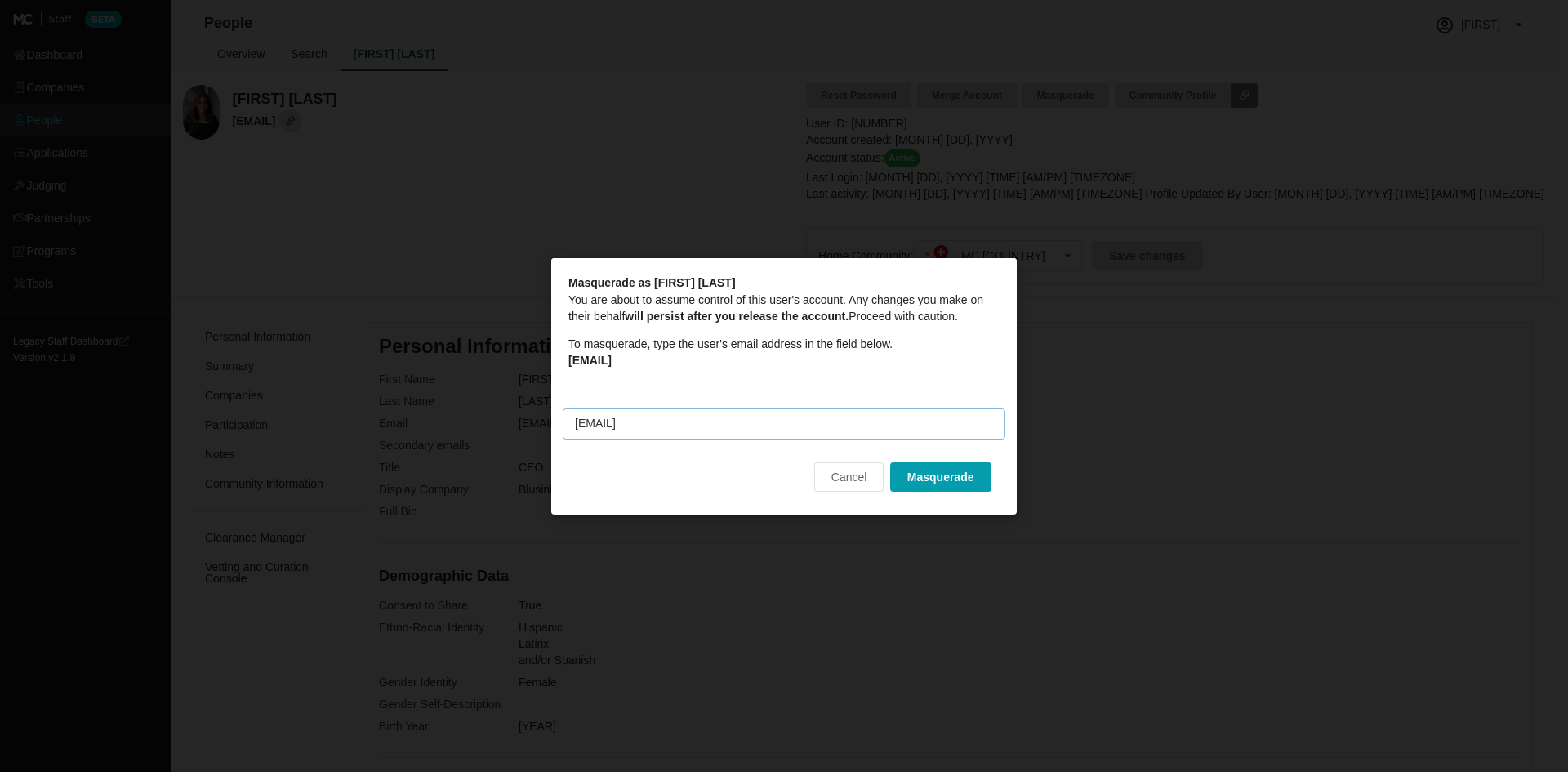 type on "lorena@blusink.com" 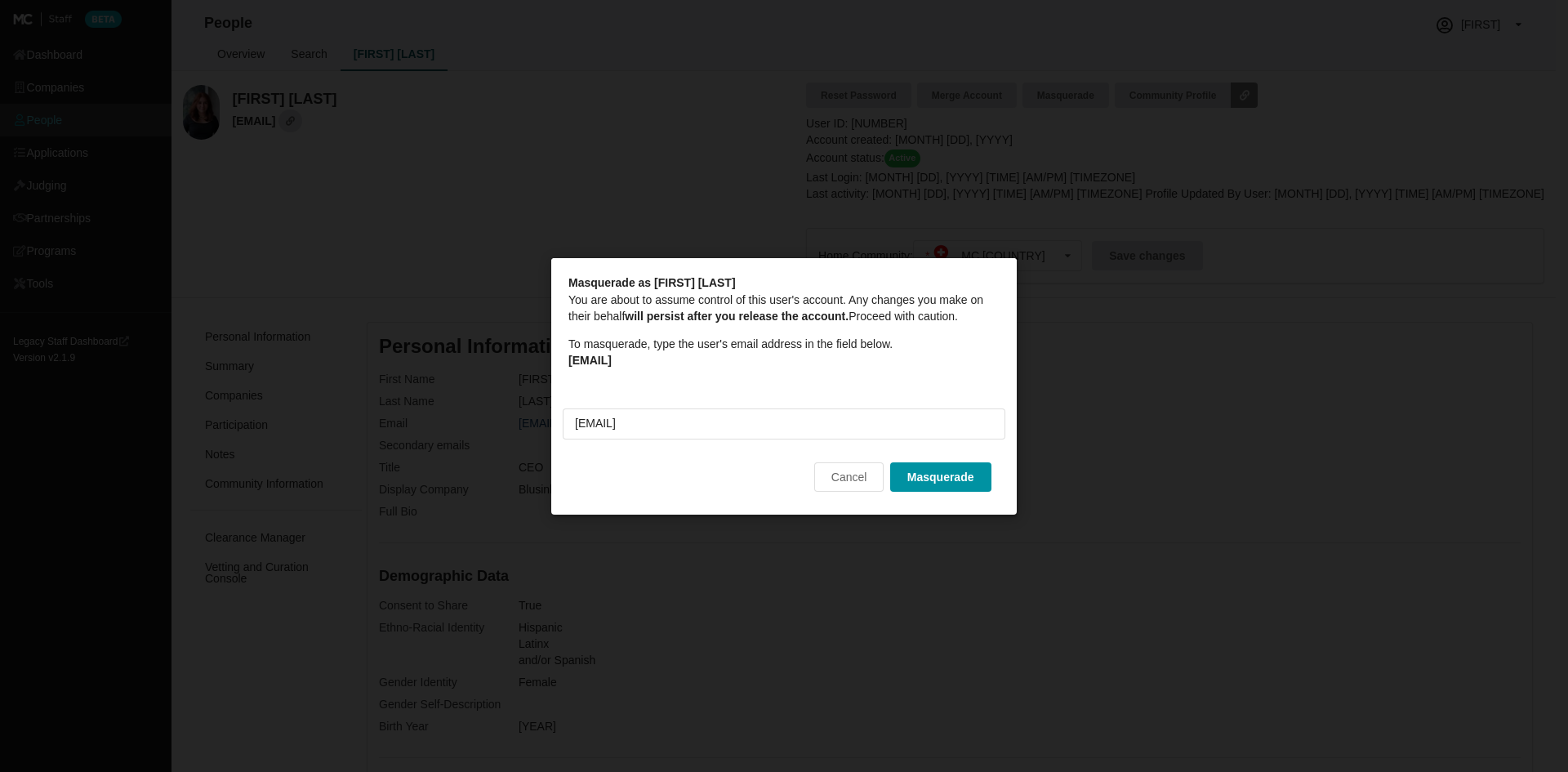 click on "Masquerade" at bounding box center (941, 476) 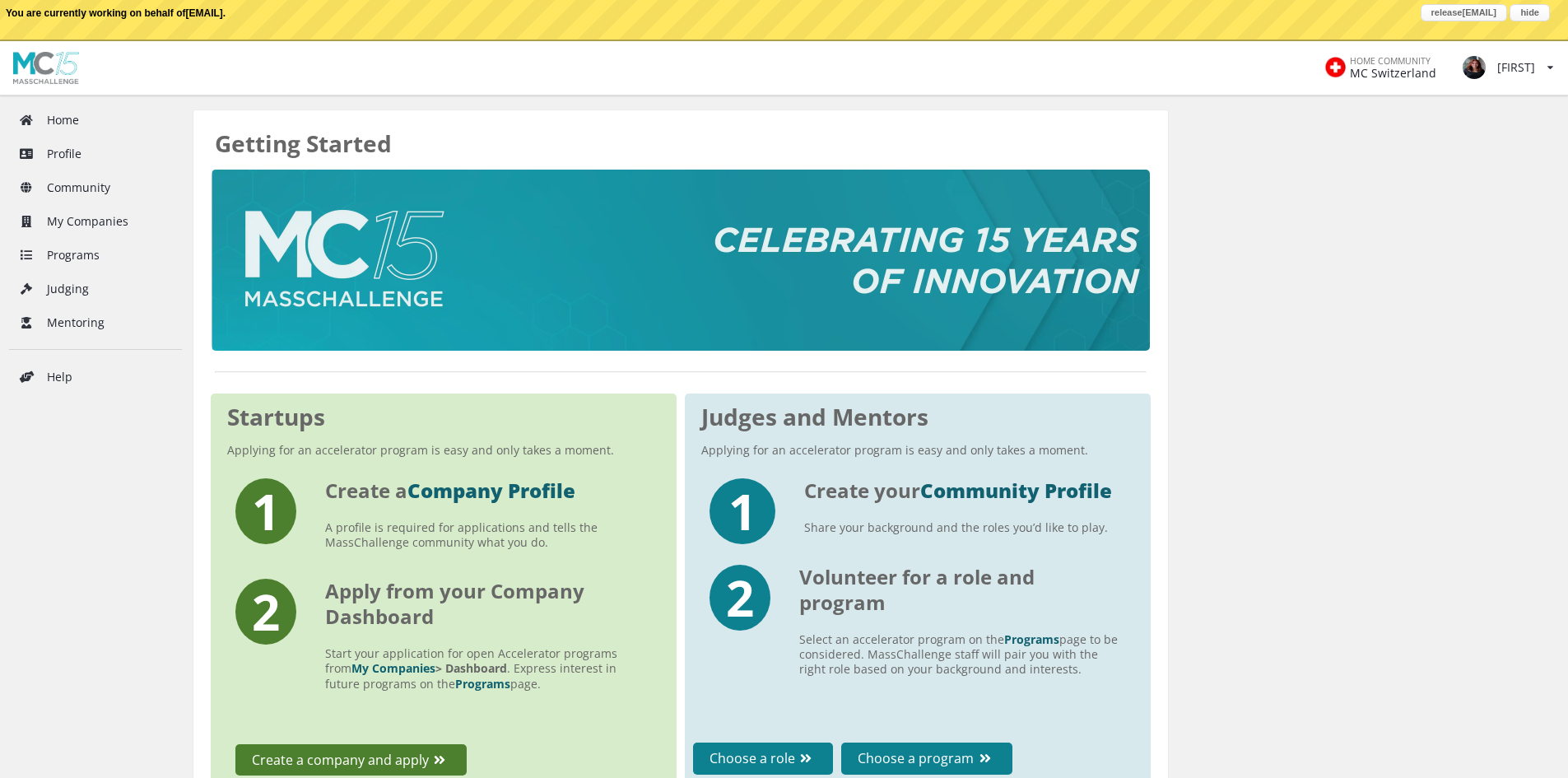 scroll, scrollTop: 0, scrollLeft: 0, axis: both 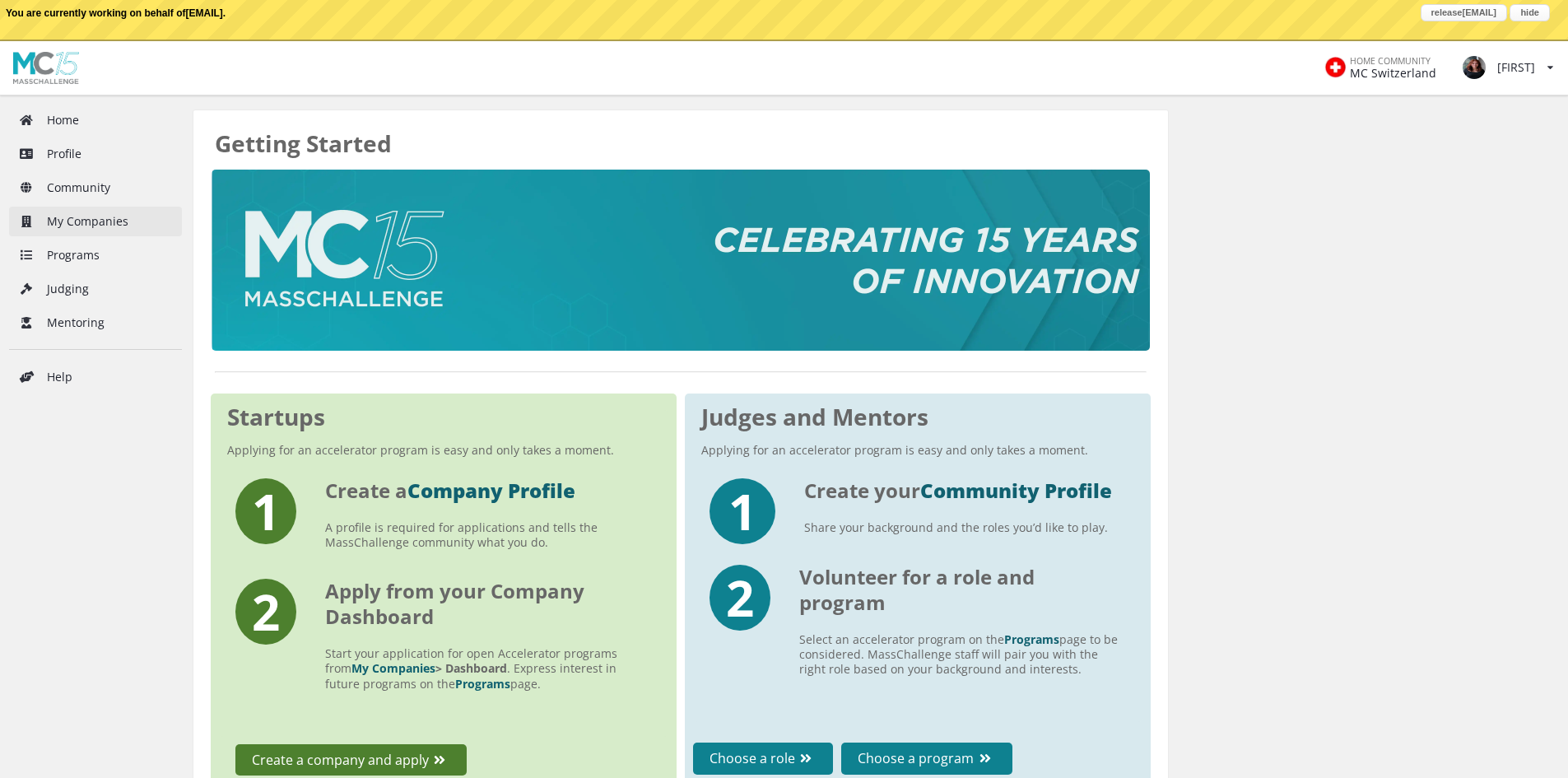 click on "[CATEGORY]" at bounding box center (95, 221) 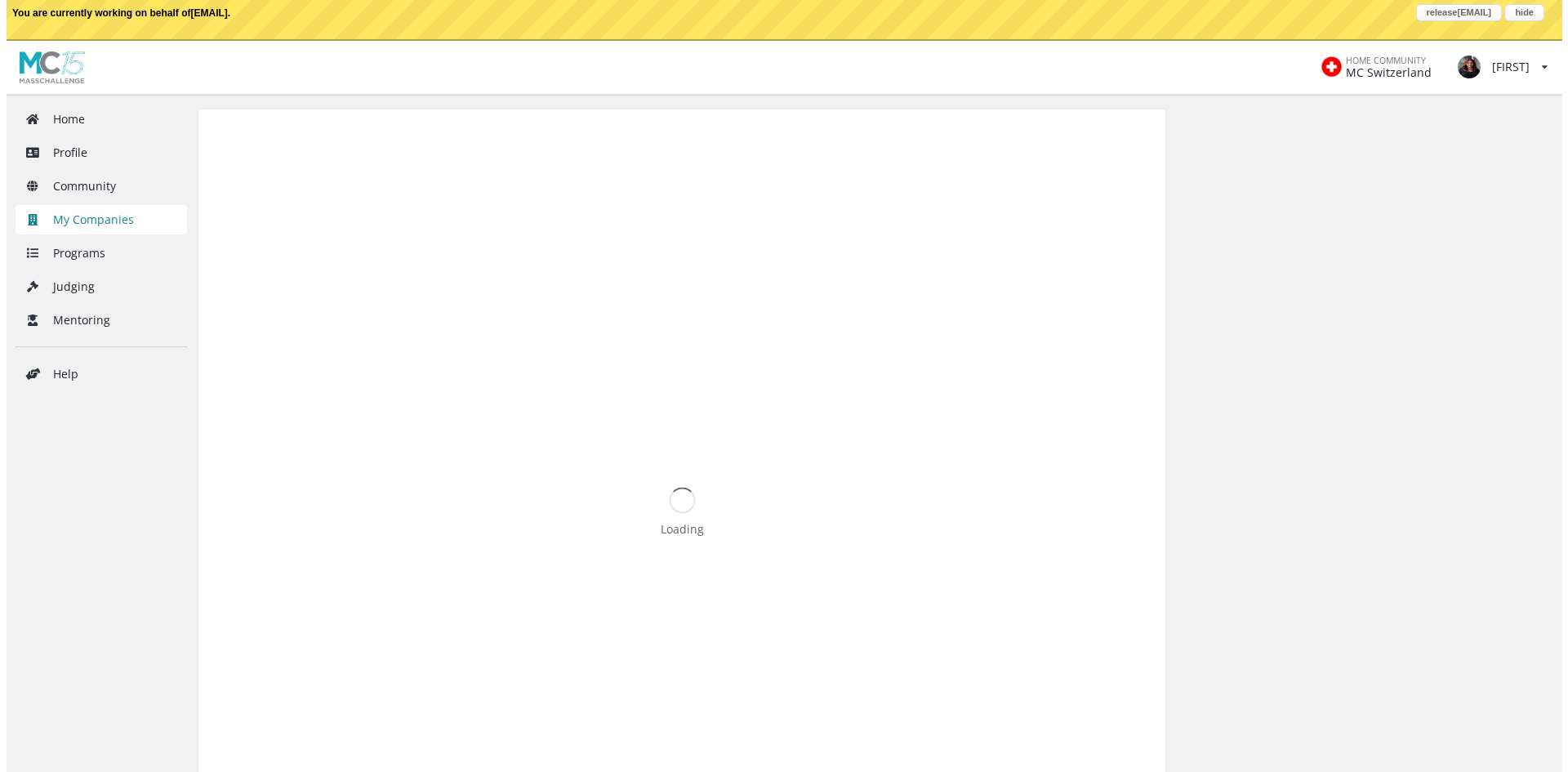 scroll, scrollTop: 0, scrollLeft: 0, axis: both 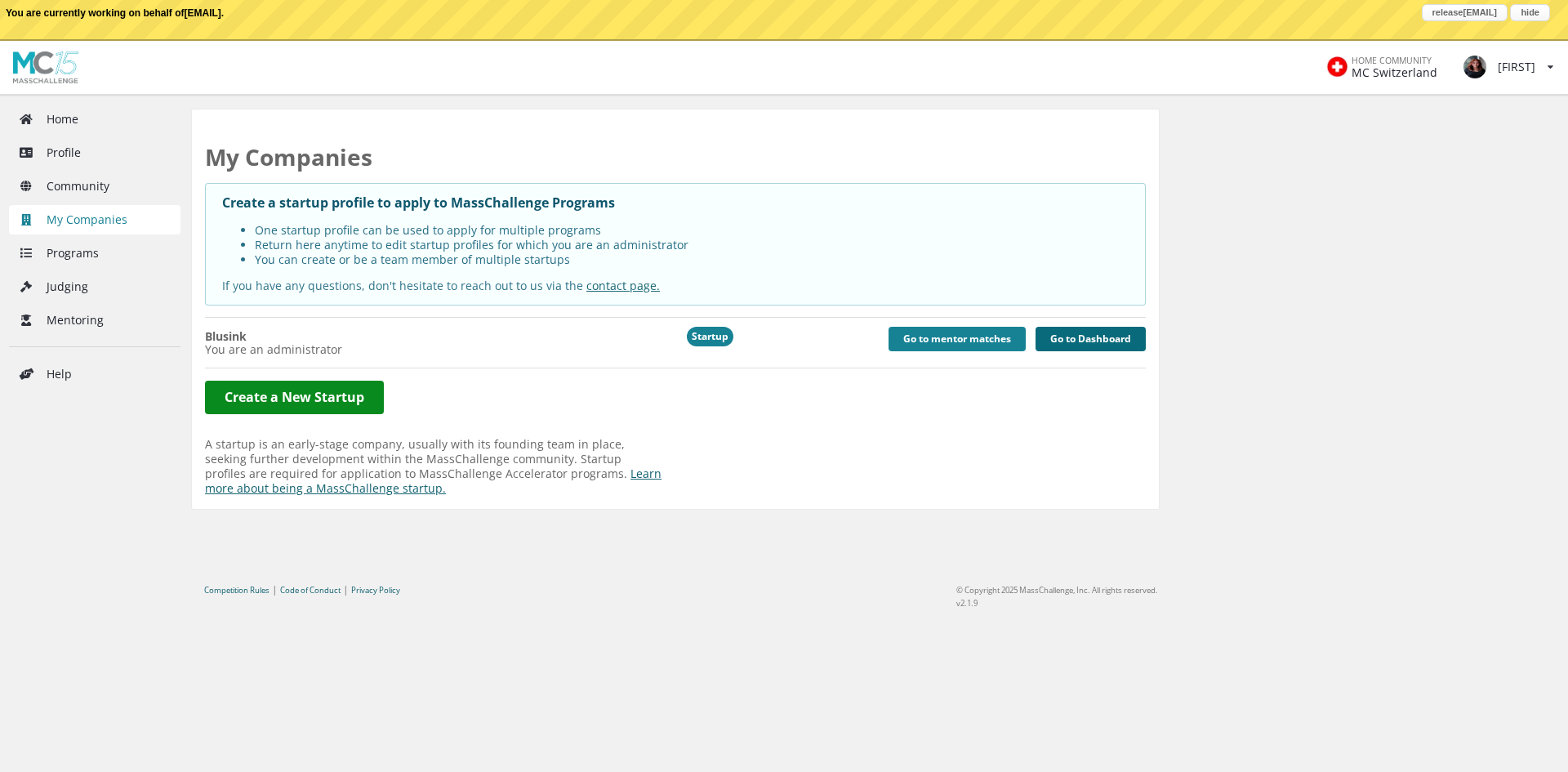 click on "Go to Dashboard" at bounding box center (1090, 339) 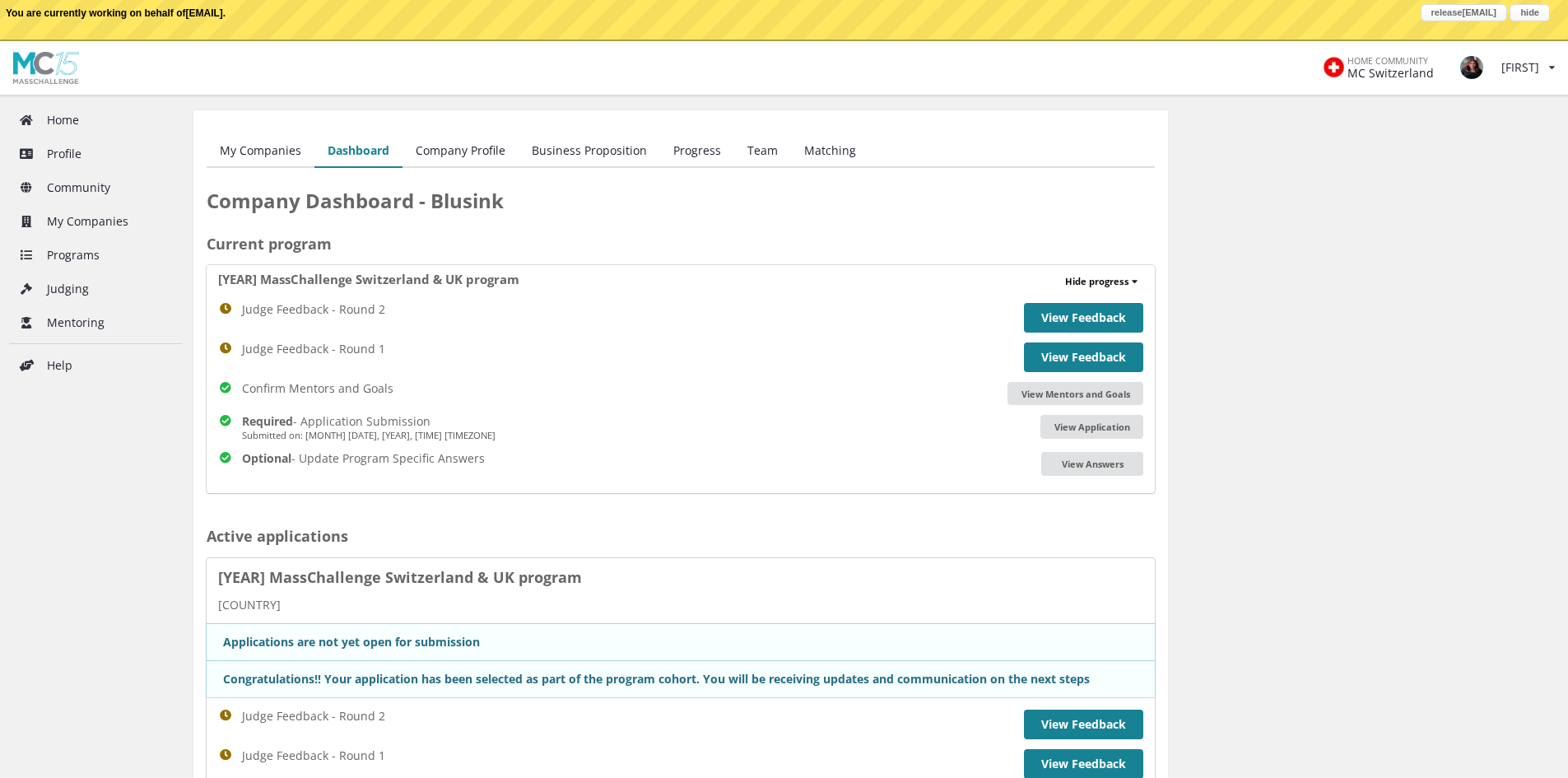 scroll, scrollTop: 0, scrollLeft: 0, axis: both 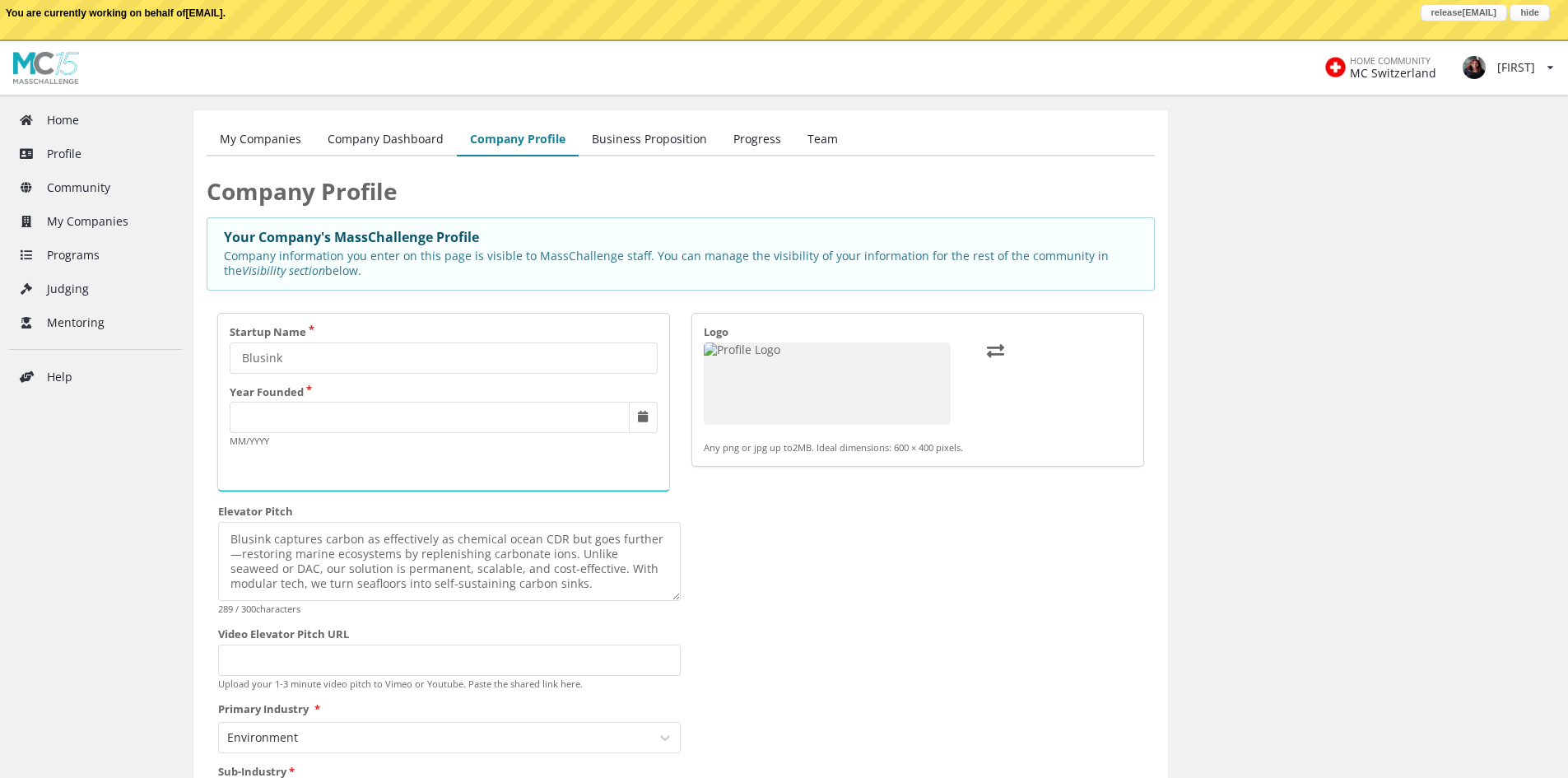 click on "Team" at bounding box center [822, 140] 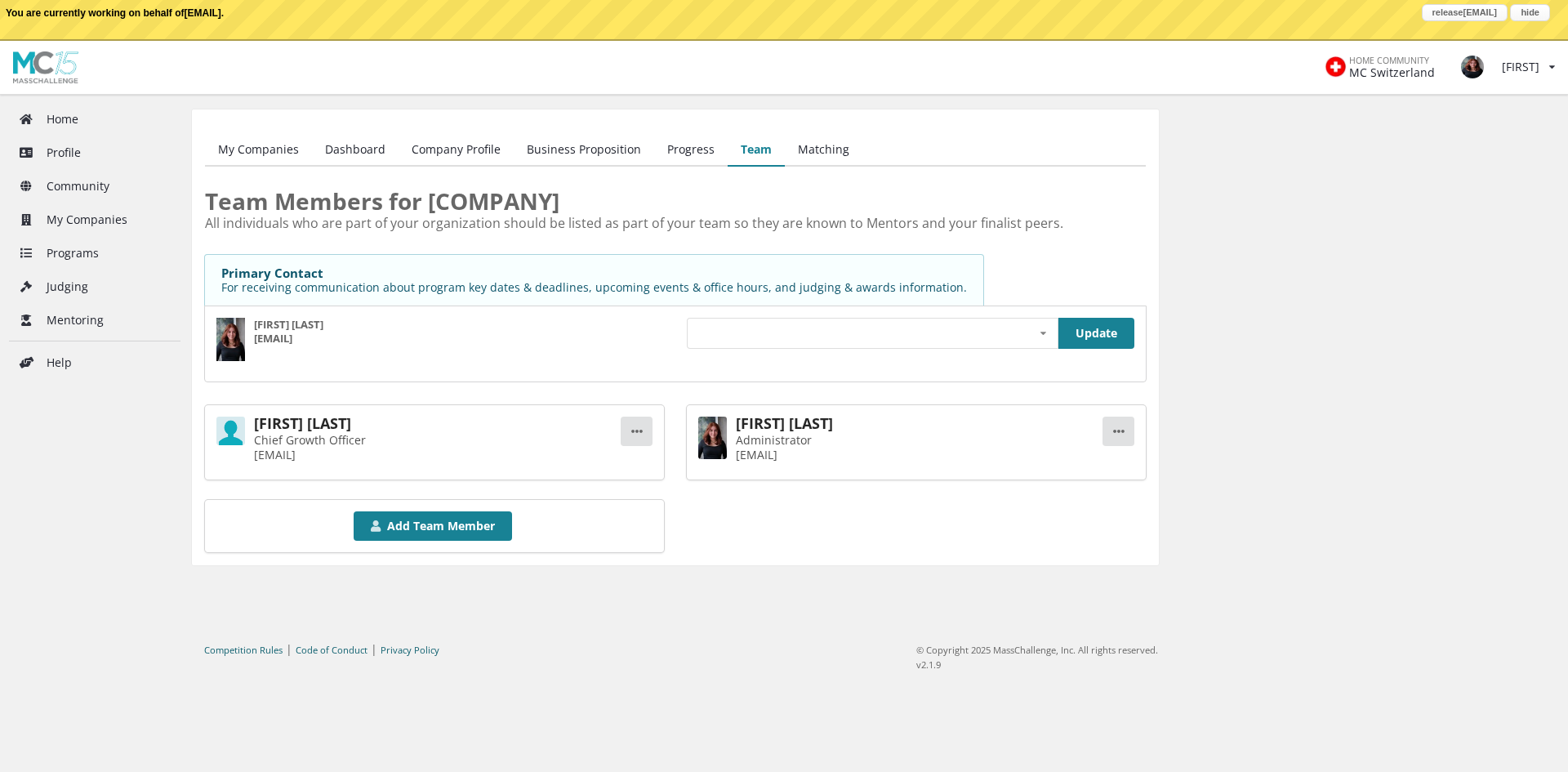 scroll, scrollTop: 0, scrollLeft: 0, axis: both 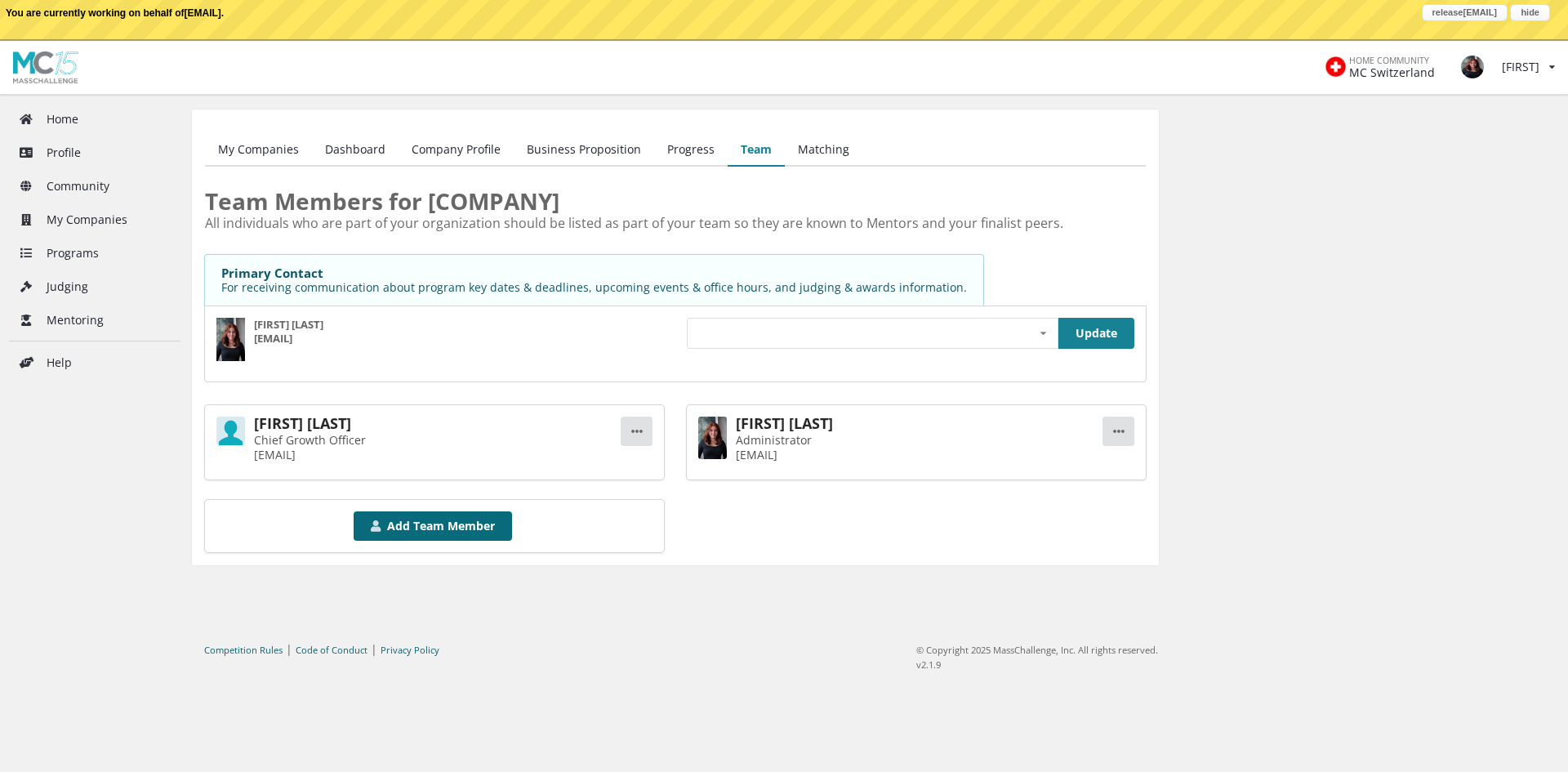 click on "Add Team Member" at bounding box center [433, 526] 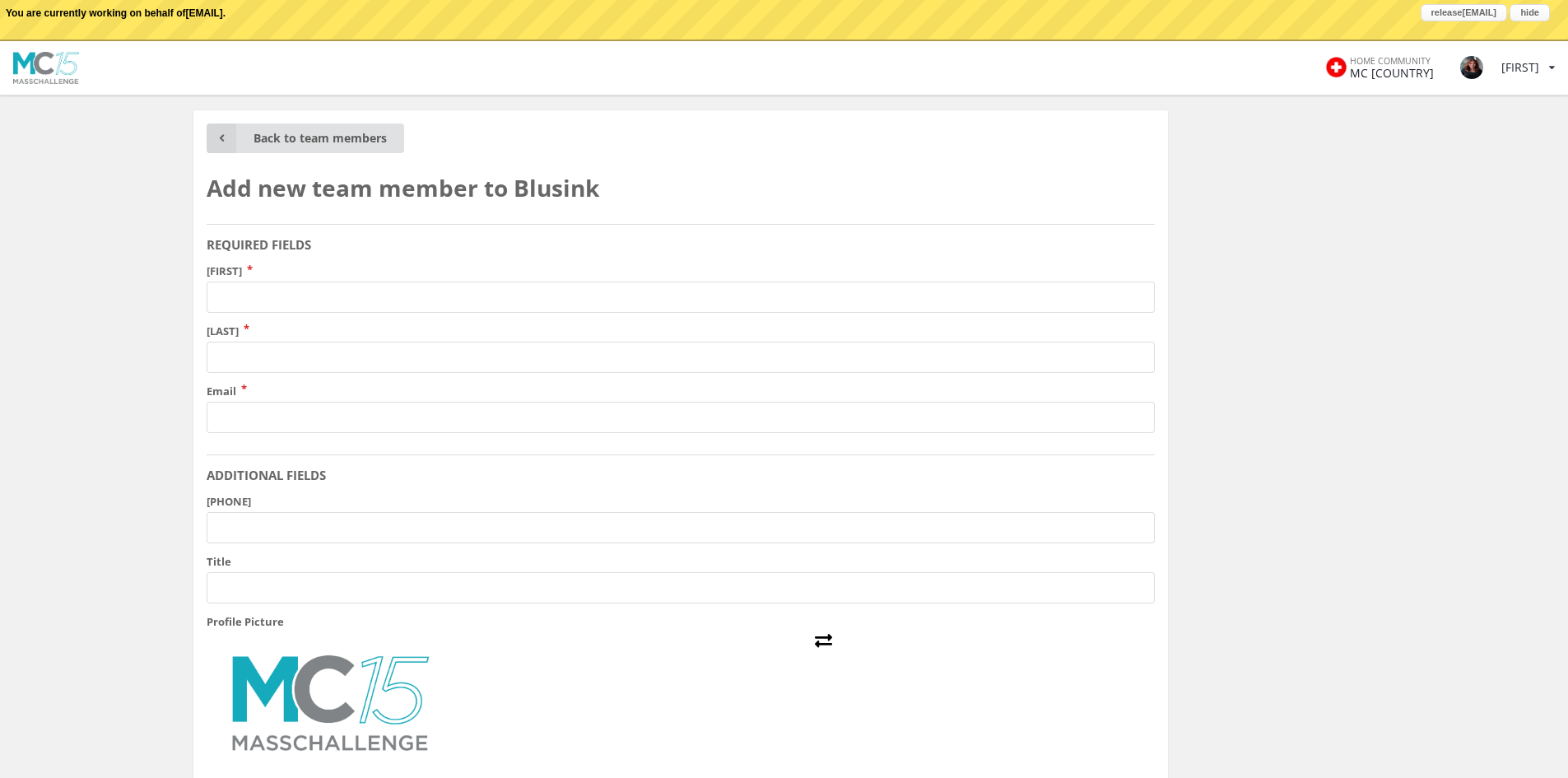 scroll, scrollTop: 0, scrollLeft: 0, axis: both 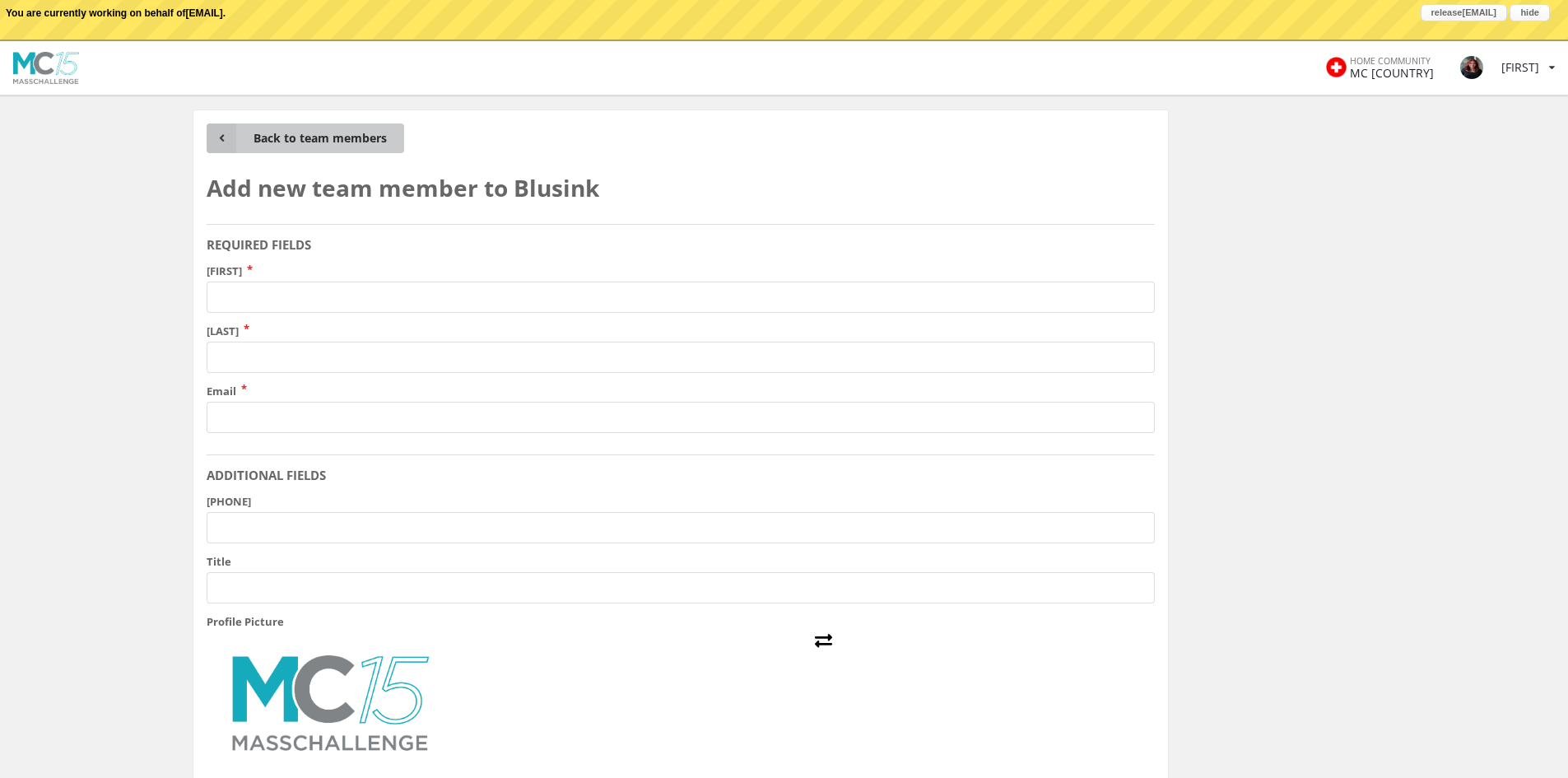 click at bounding box center (221, 138) 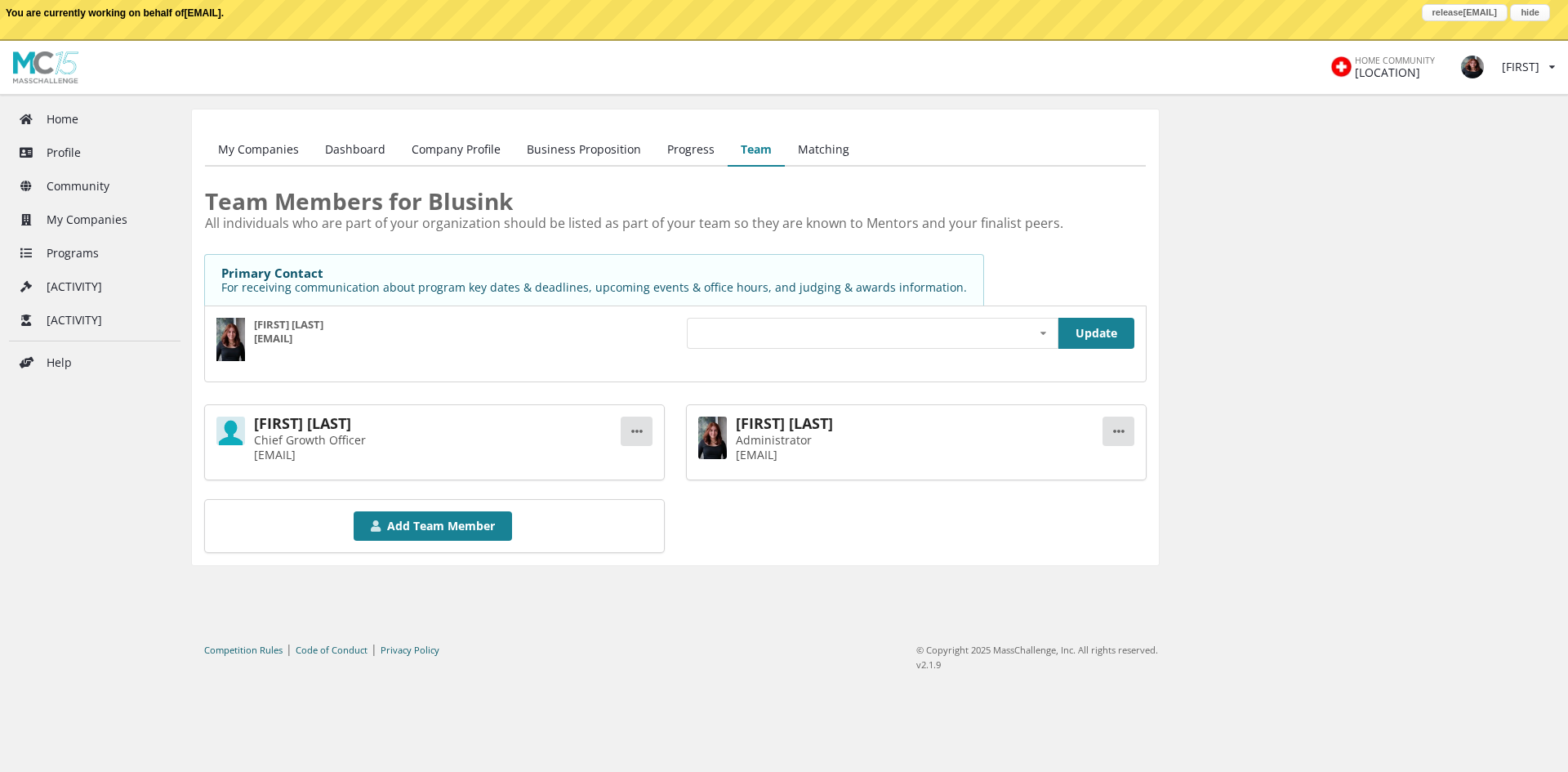 scroll, scrollTop: 0, scrollLeft: 0, axis: both 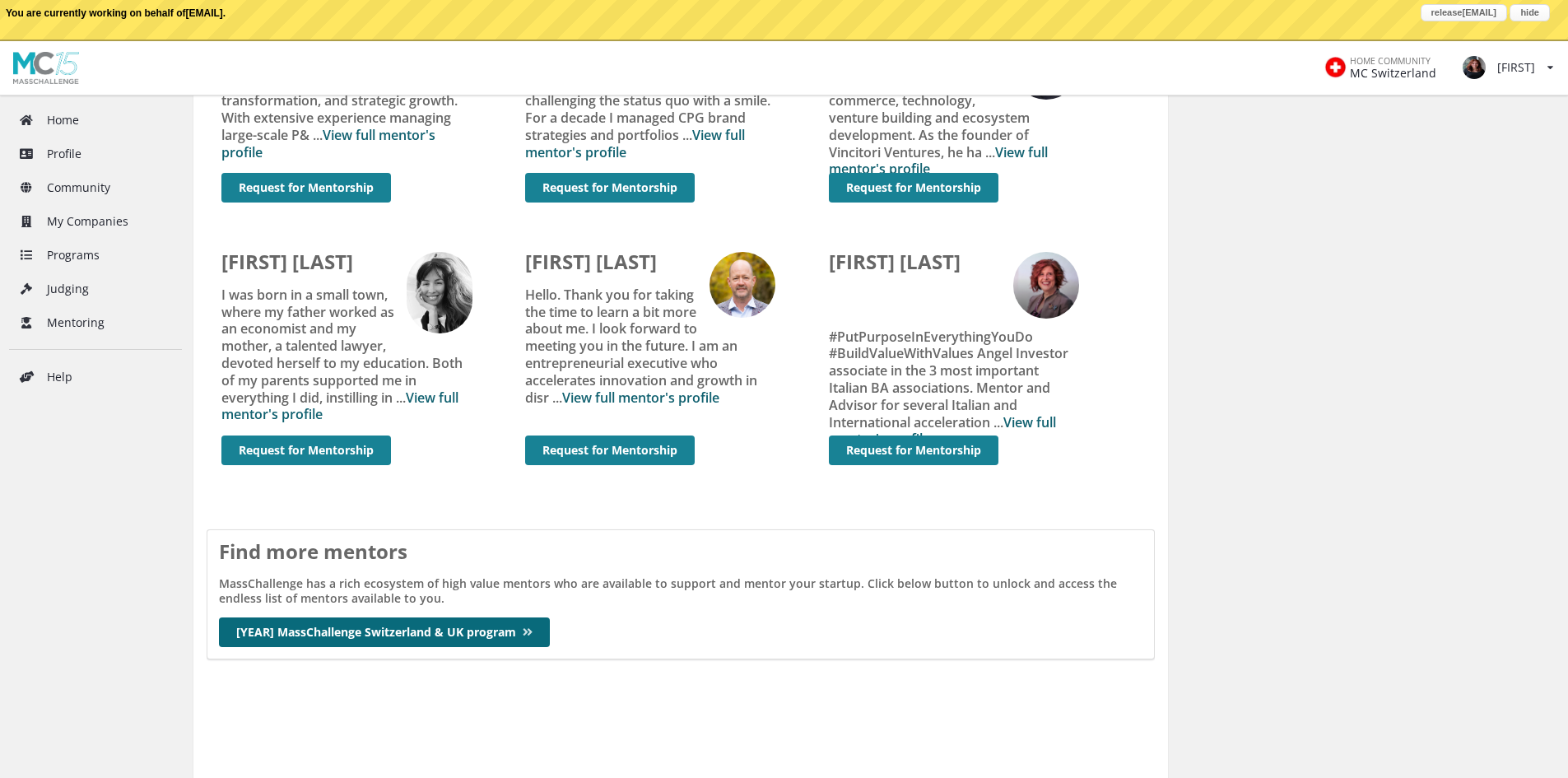 click on "2025 MassChallenge Switzerland & UK program" at bounding box center (384, 632) 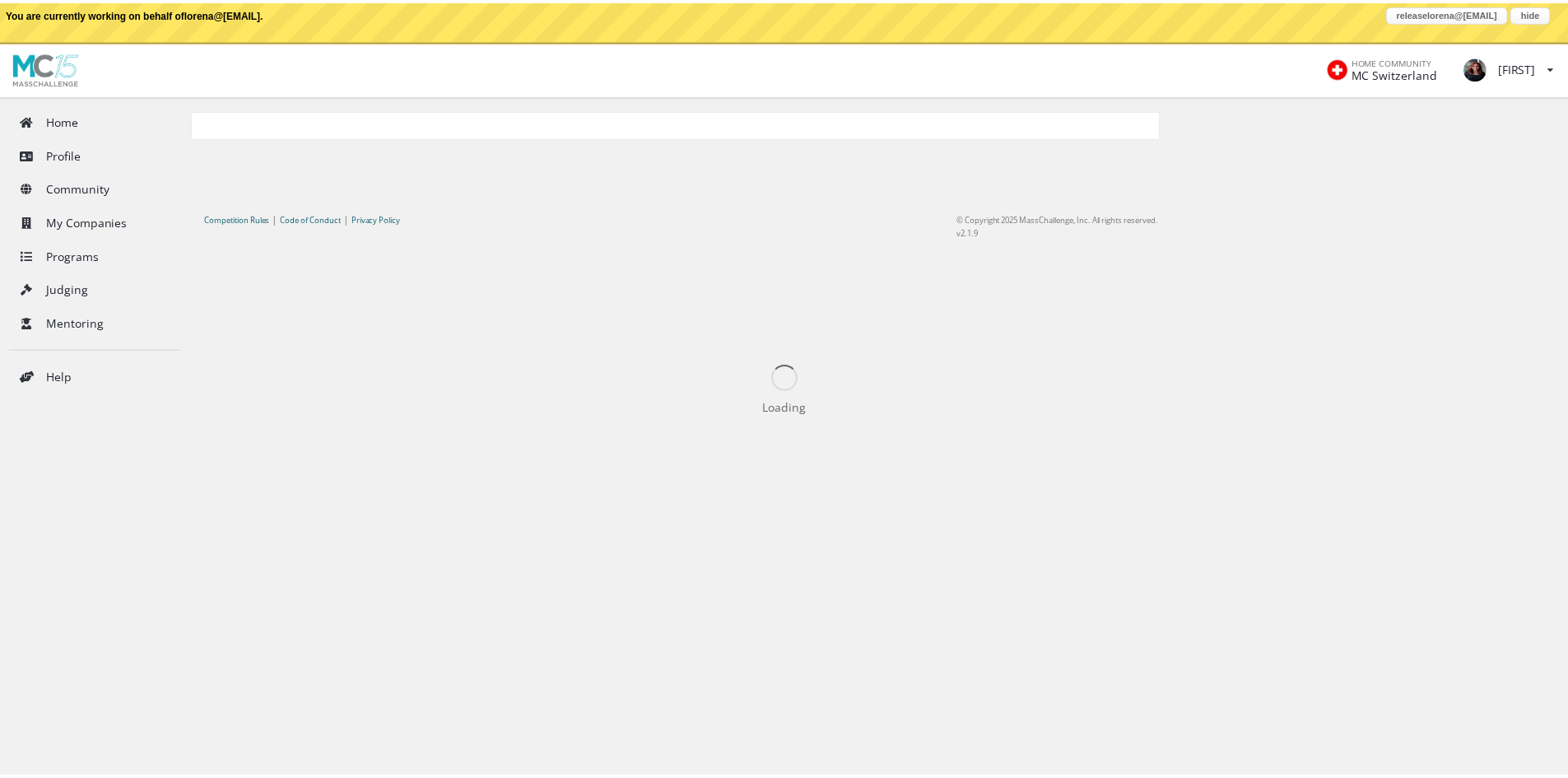 scroll, scrollTop: 0, scrollLeft: 0, axis: both 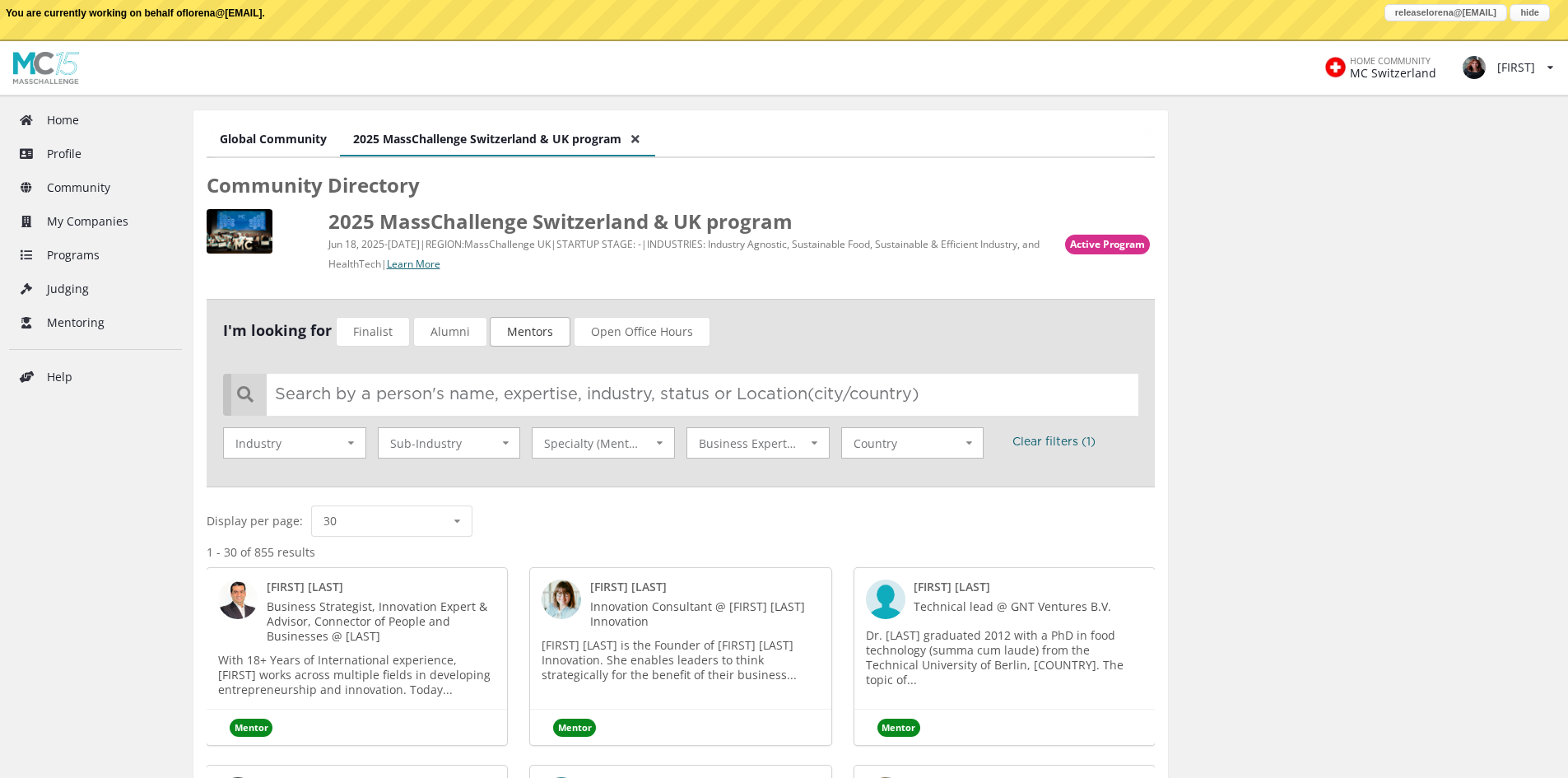 click on "Mentors" at bounding box center [530, 332] 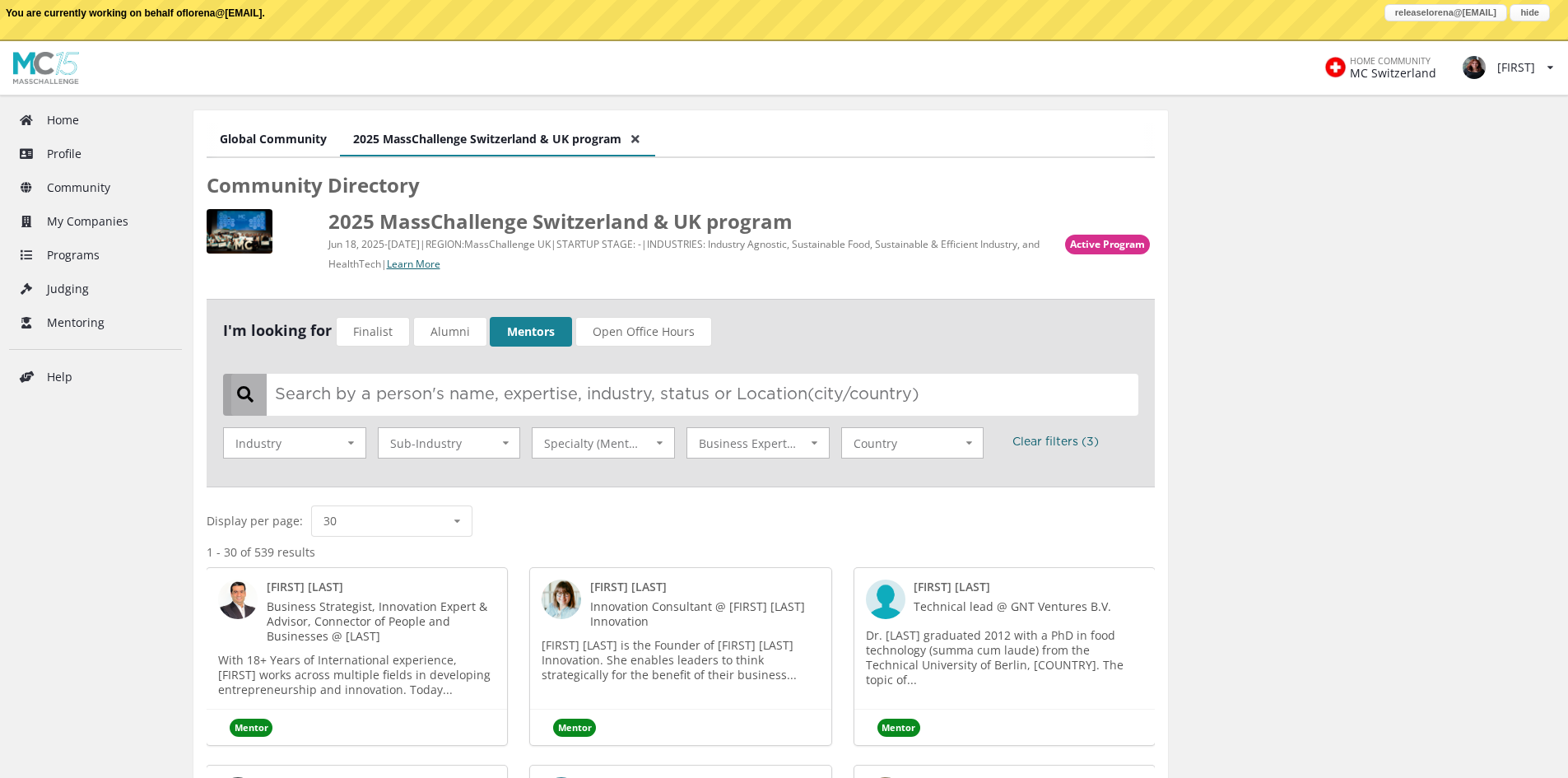 click at bounding box center (685, 394) 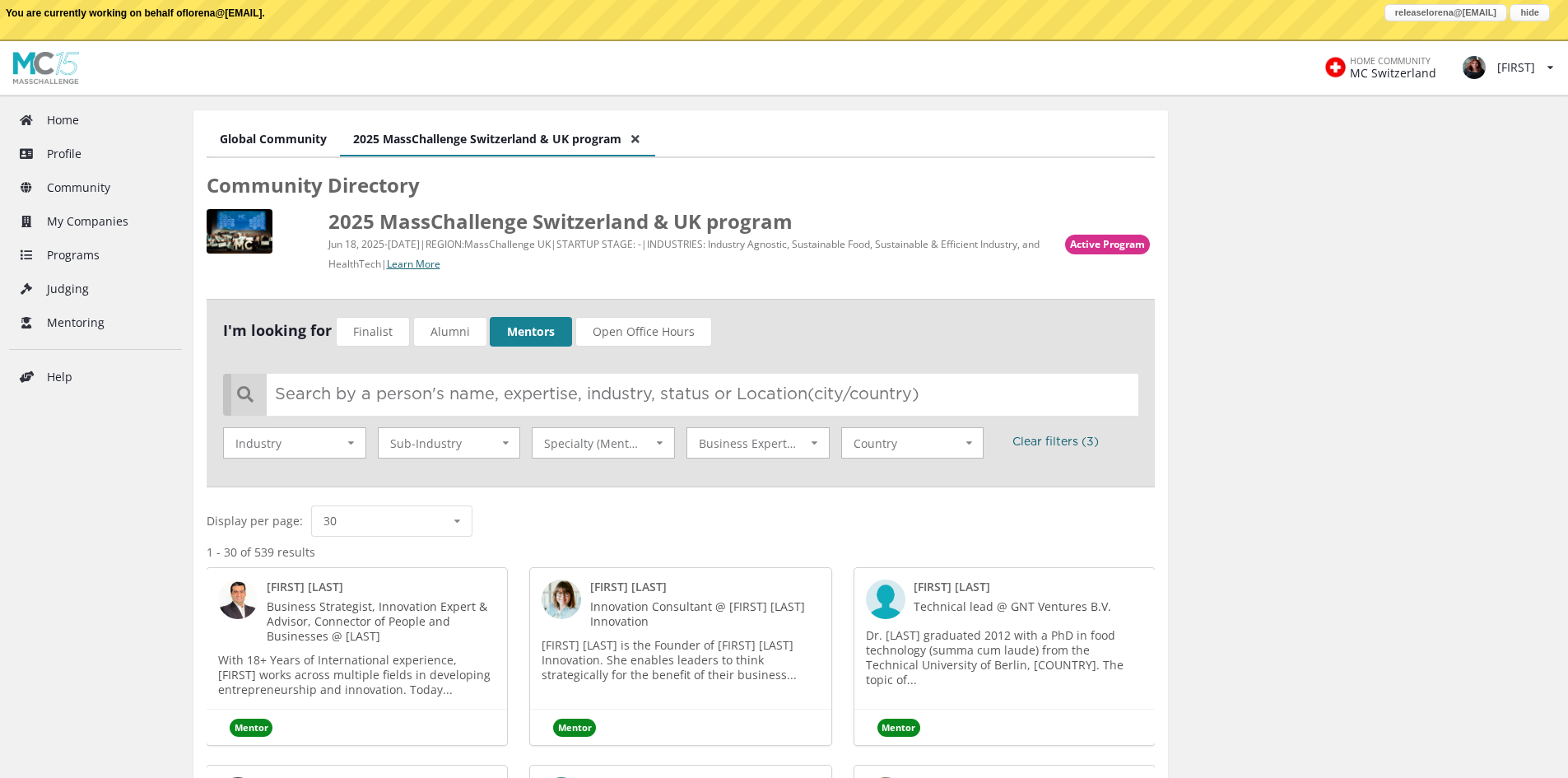 click on "Monika Zielonka" at bounding box center (305, 586) 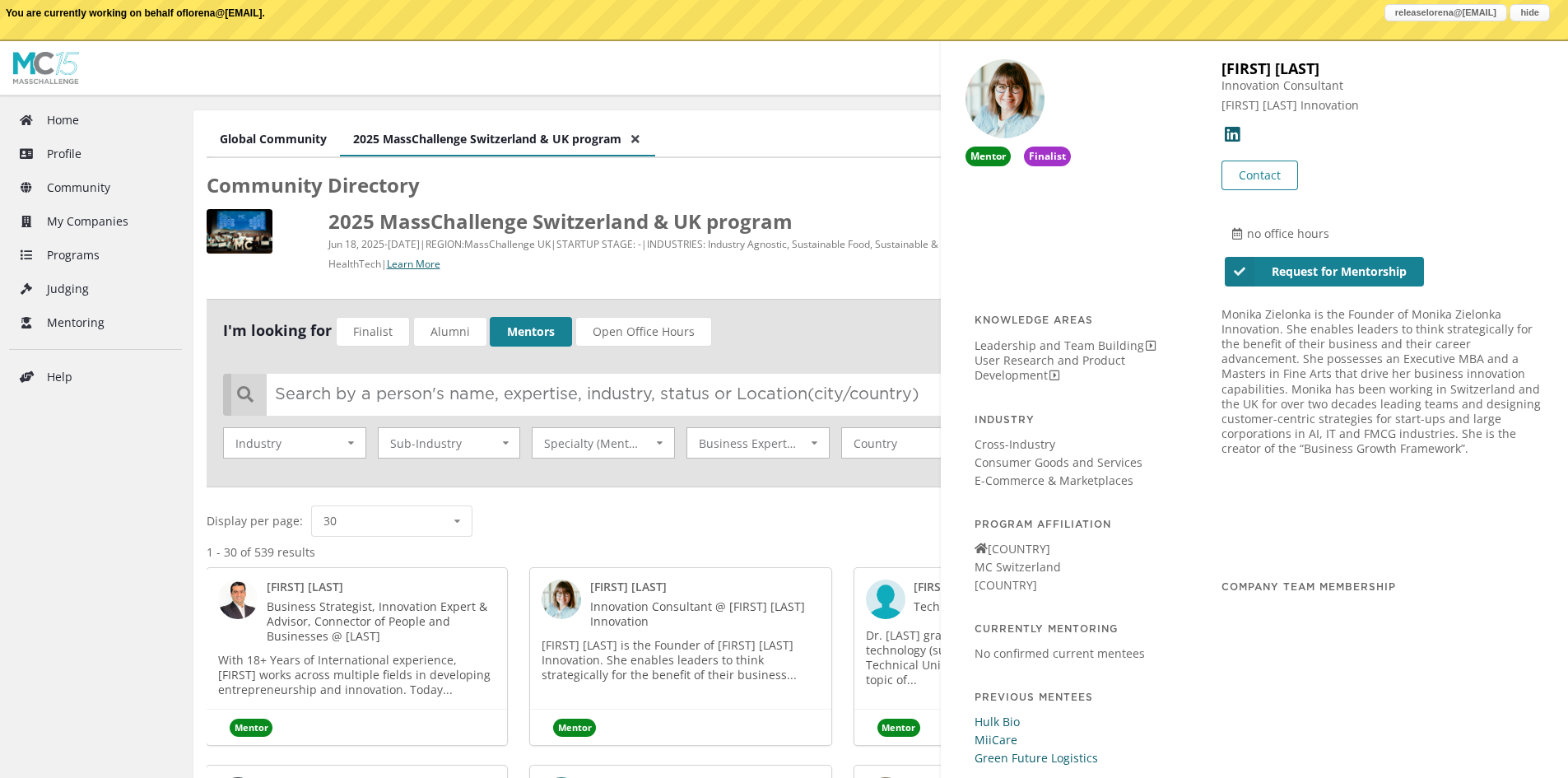scroll, scrollTop: 0, scrollLeft: 0, axis: both 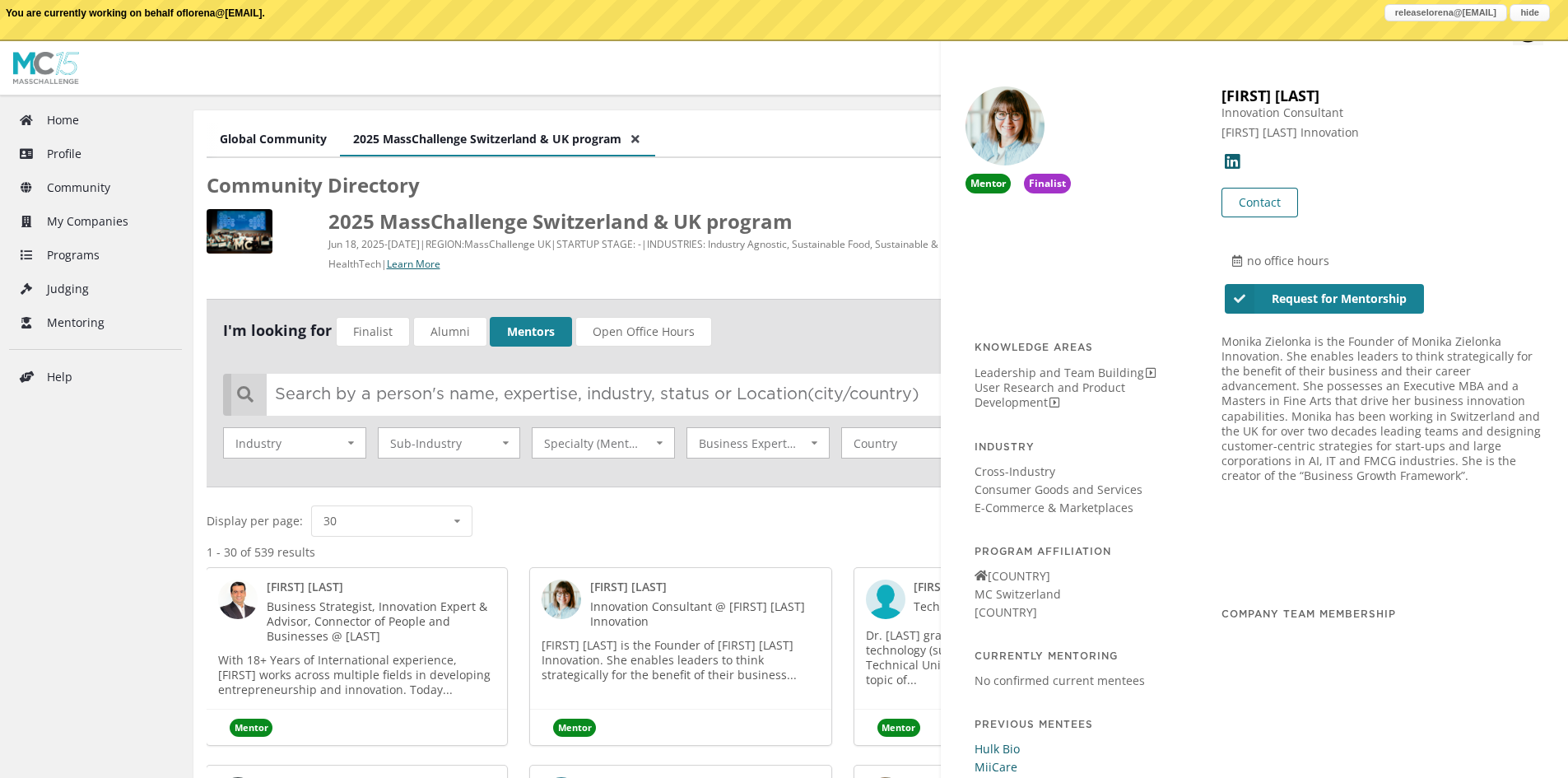 click on "Contact" at bounding box center [1259, 203] 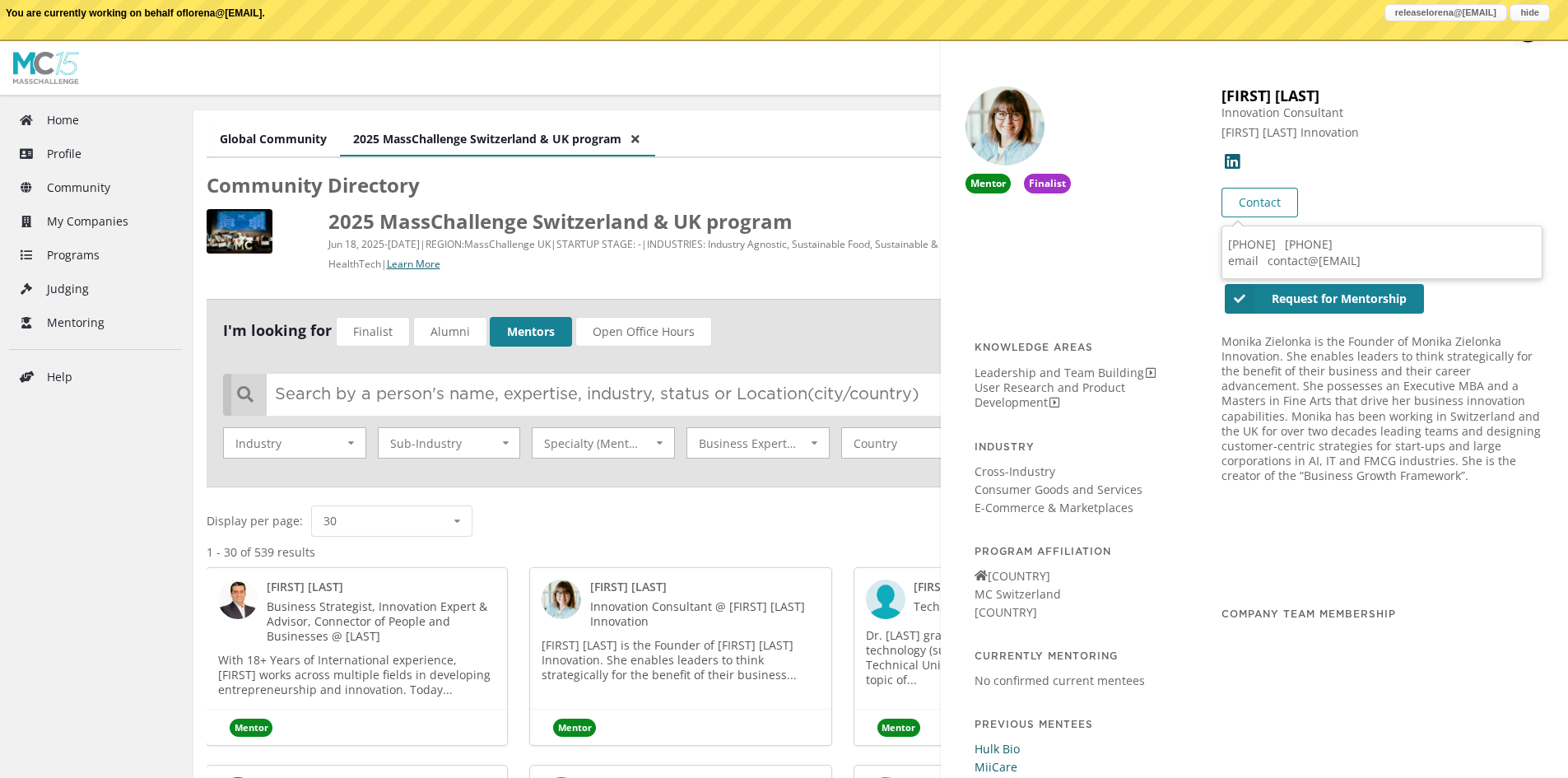 click on "Monika Zielonka is the Founder of Monika Zielonka Innovation.
She enables leaders to think strategically for the benefit of their business and their career advancement. She possesses an Executive MBA and a Masters in Fine Arts that drive her business innovation capabilities. Monika has been working in Switzerland and the UK for over two decades leading teams and designing customer-centric strategies for start-ups and large corporations in AI, IT and FMCG industries. She is the creator of the “Business Growth Framework”." at bounding box center [1382, 409] 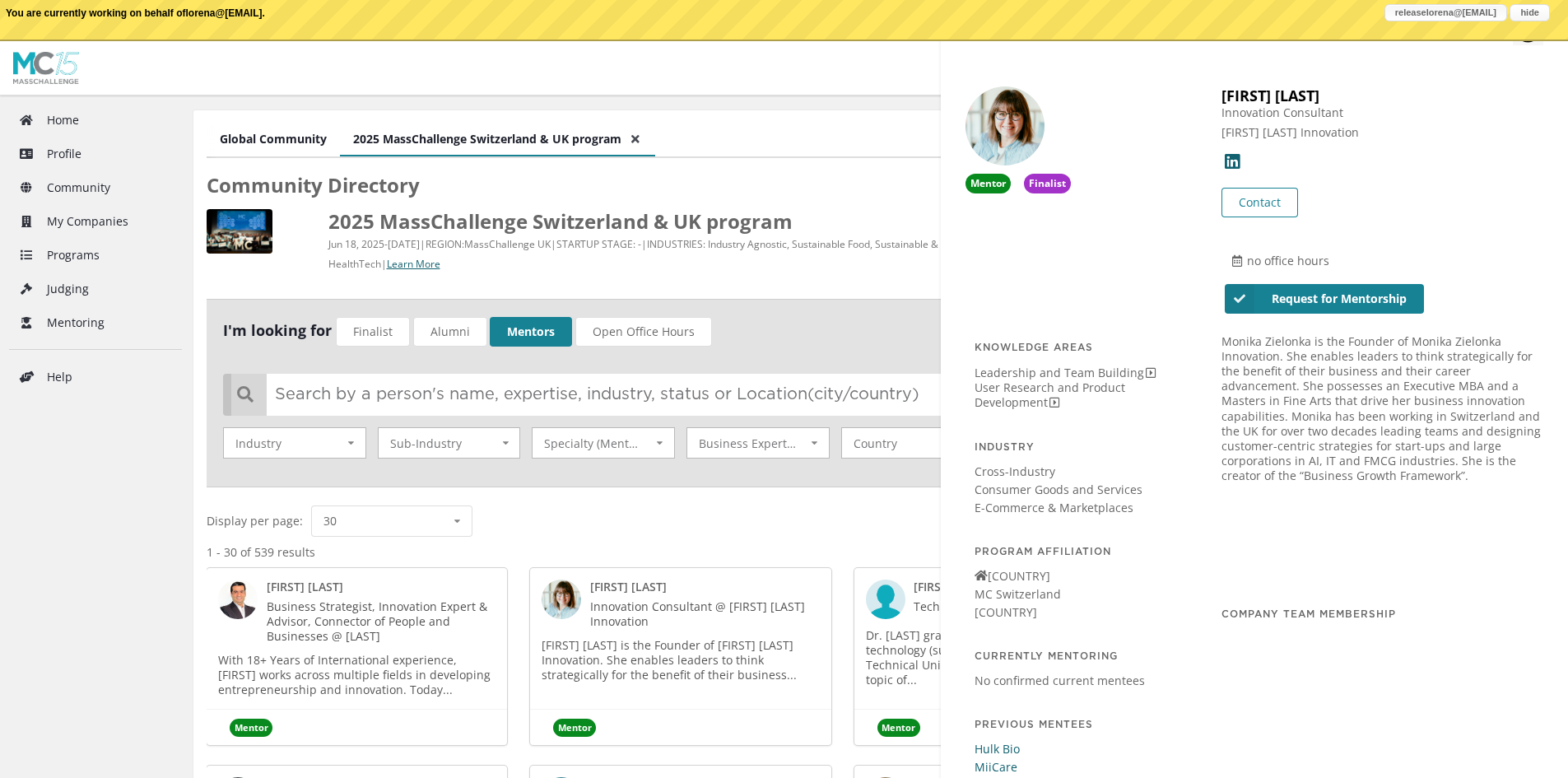 click on "release  lorena@blusink.com" at bounding box center [1445, 12] 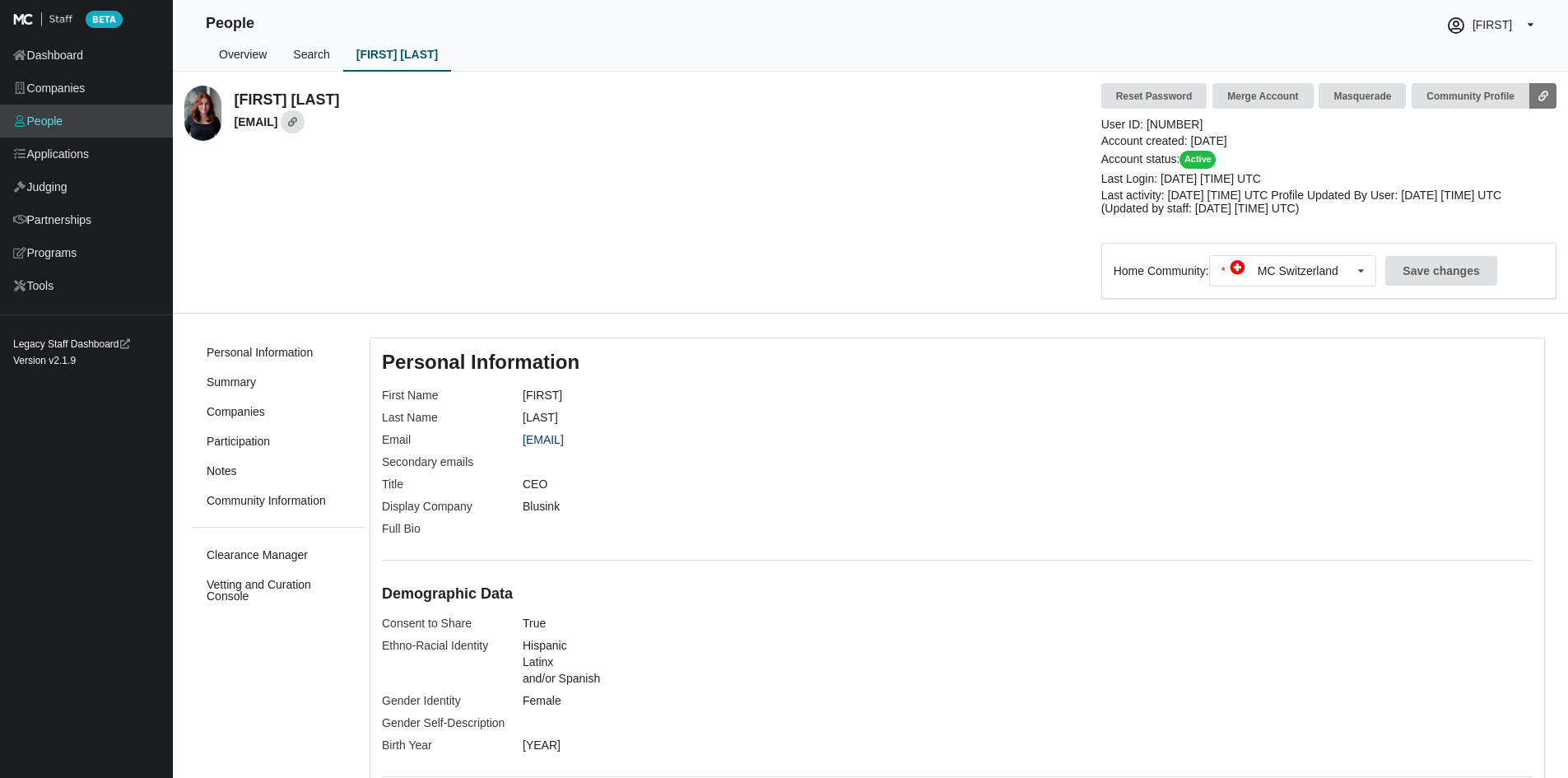 scroll, scrollTop: 0, scrollLeft: 0, axis: both 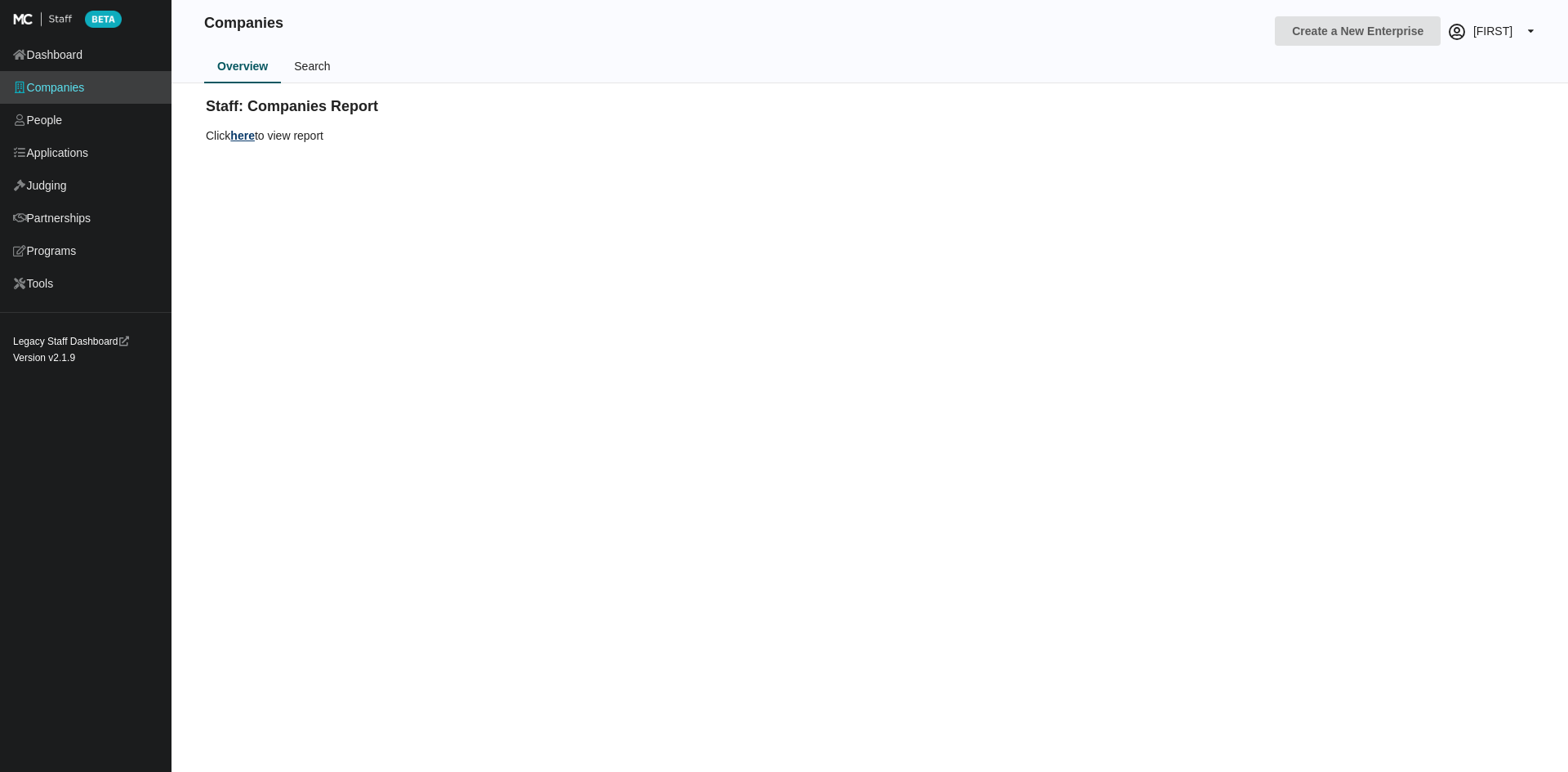 click on "Search" at bounding box center [312, 67] 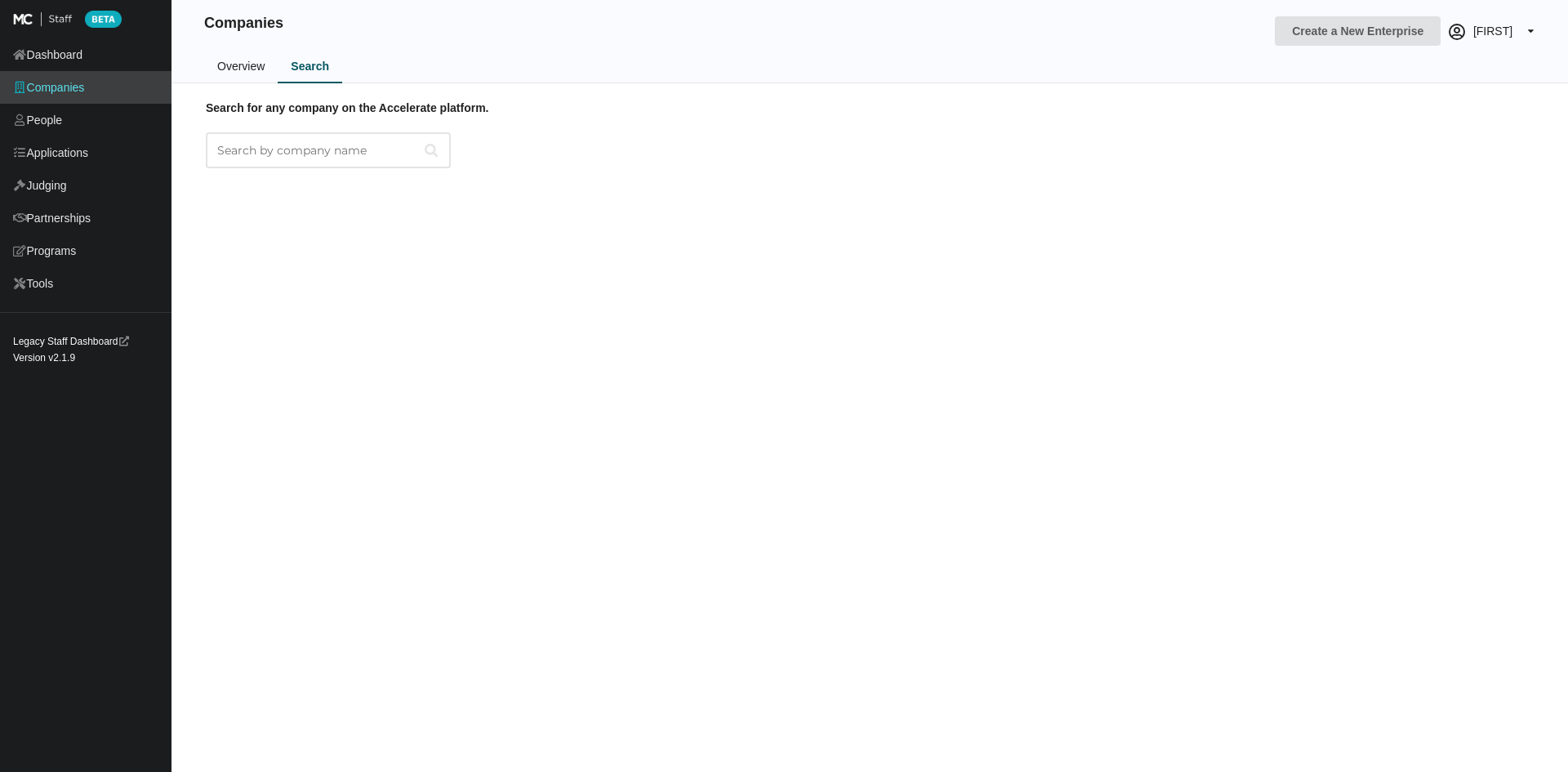 scroll, scrollTop: 0, scrollLeft: 0, axis: both 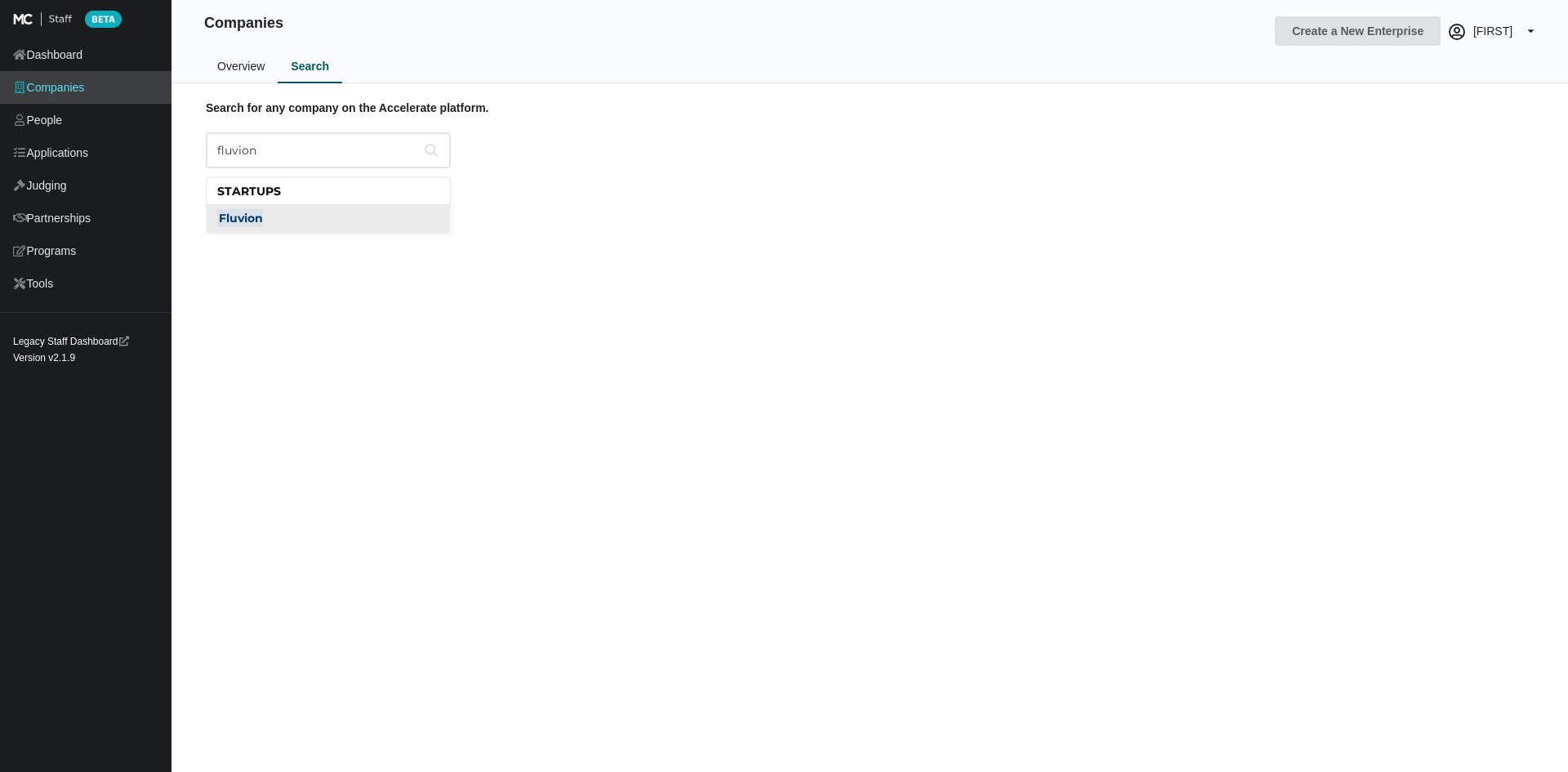 click on "Fluvion" at bounding box center (328, 218) 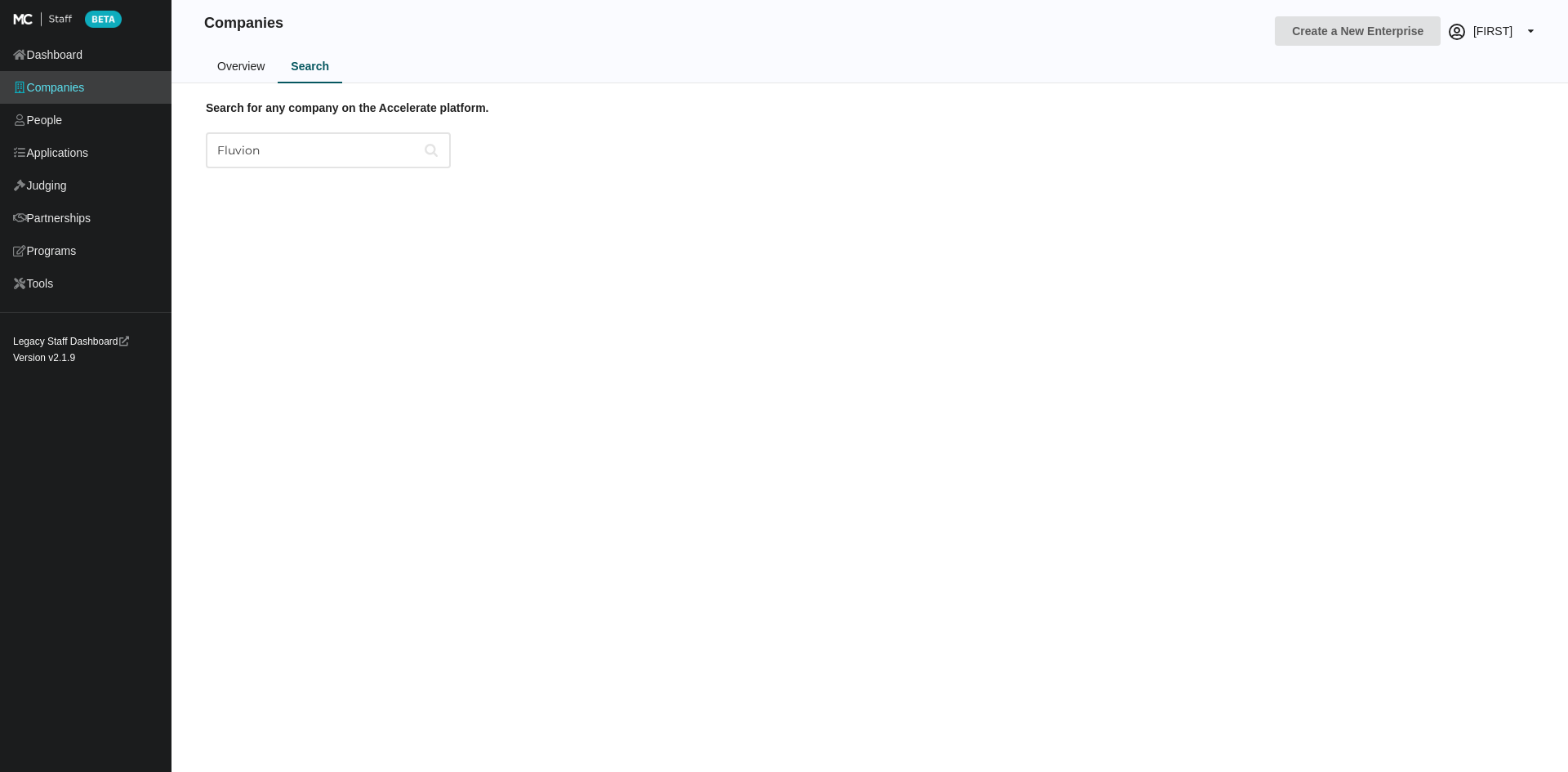 type on "Fluvion" 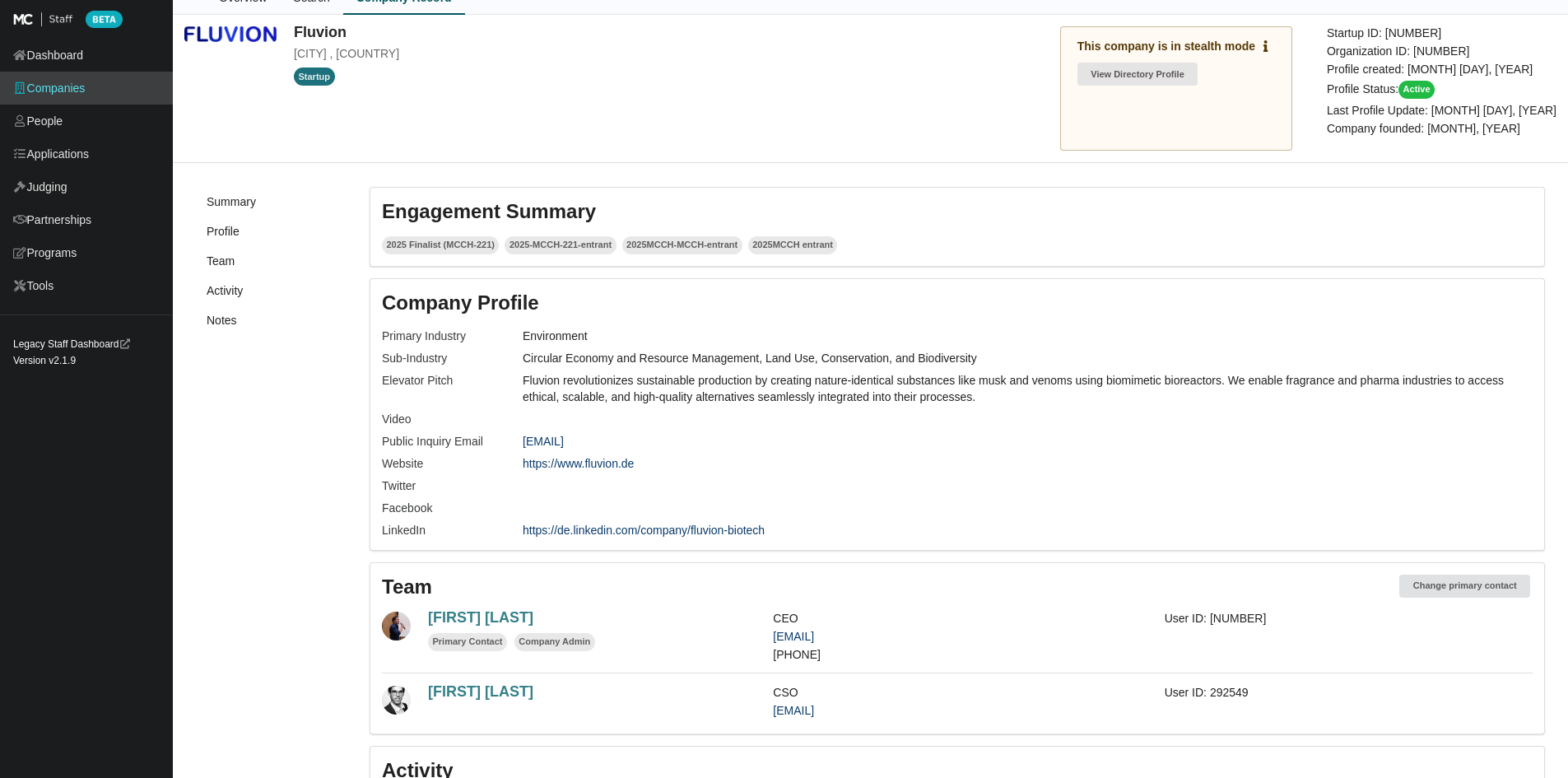 scroll, scrollTop: 165, scrollLeft: 0, axis: vertical 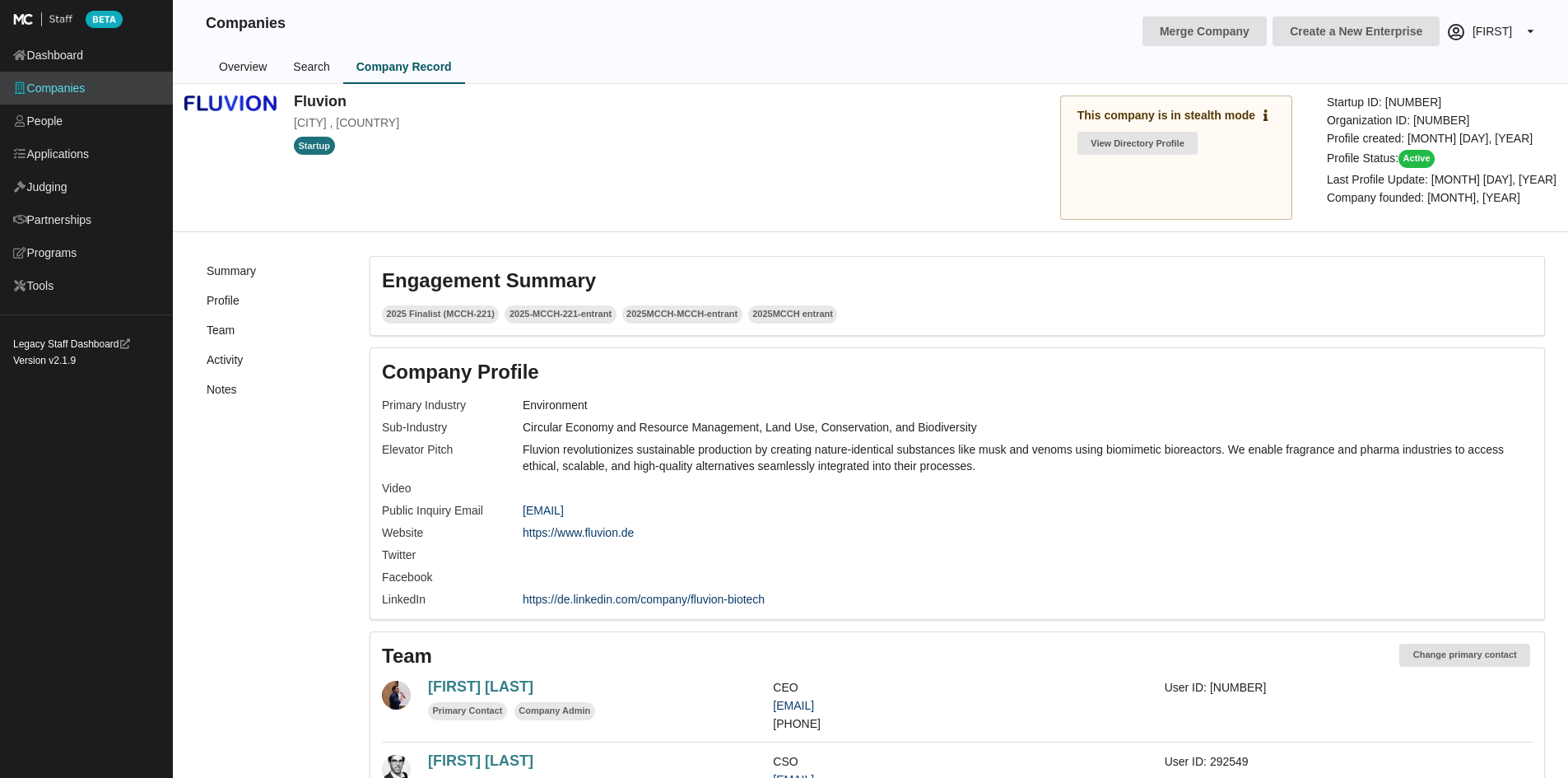 click on "Search" at bounding box center (311, 68) 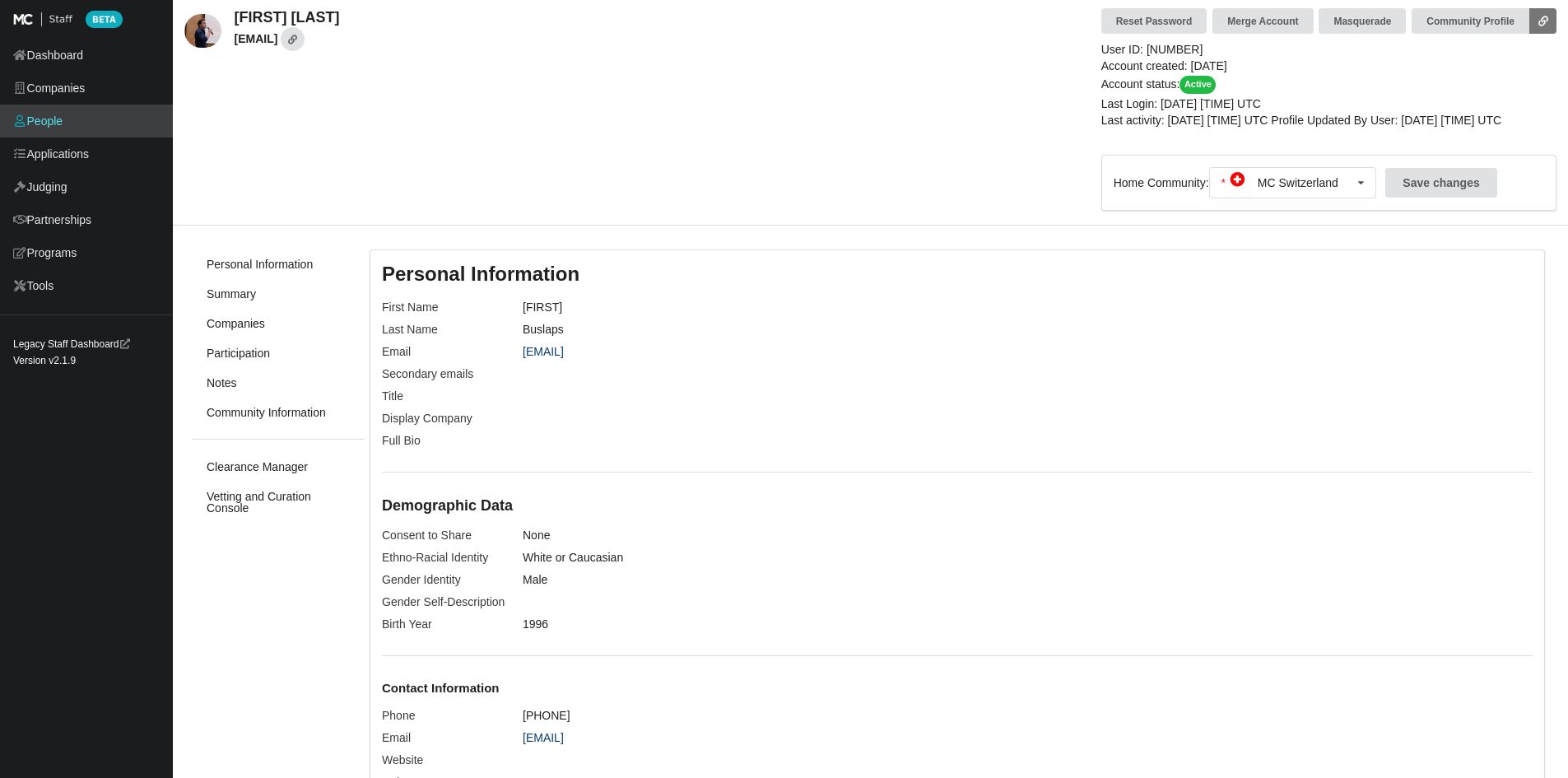 scroll, scrollTop: 247, scrollLeft: 0, axis: vertical 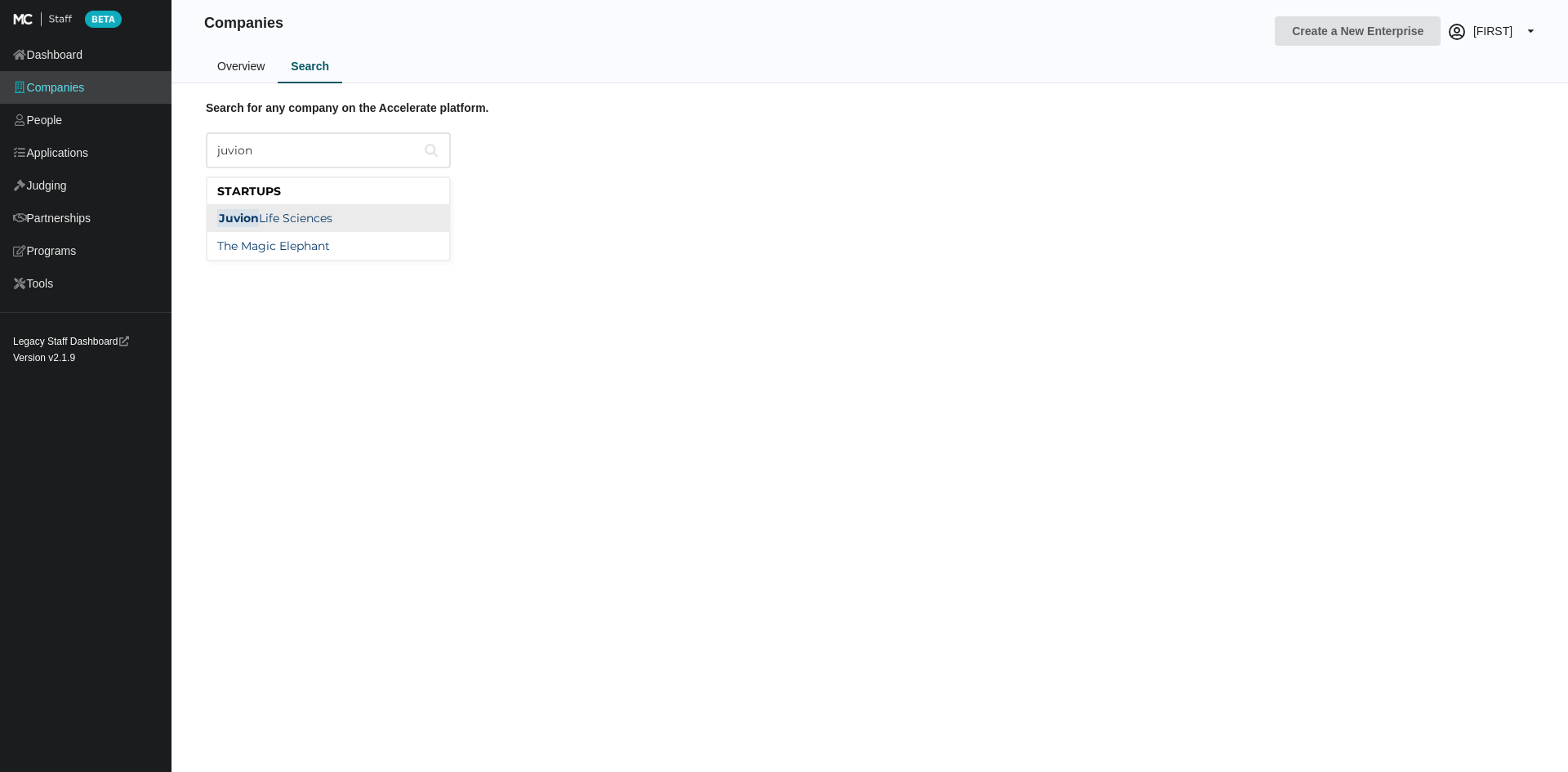 click on "Juvion  Life Sciences" at bounding box center (274, 218) 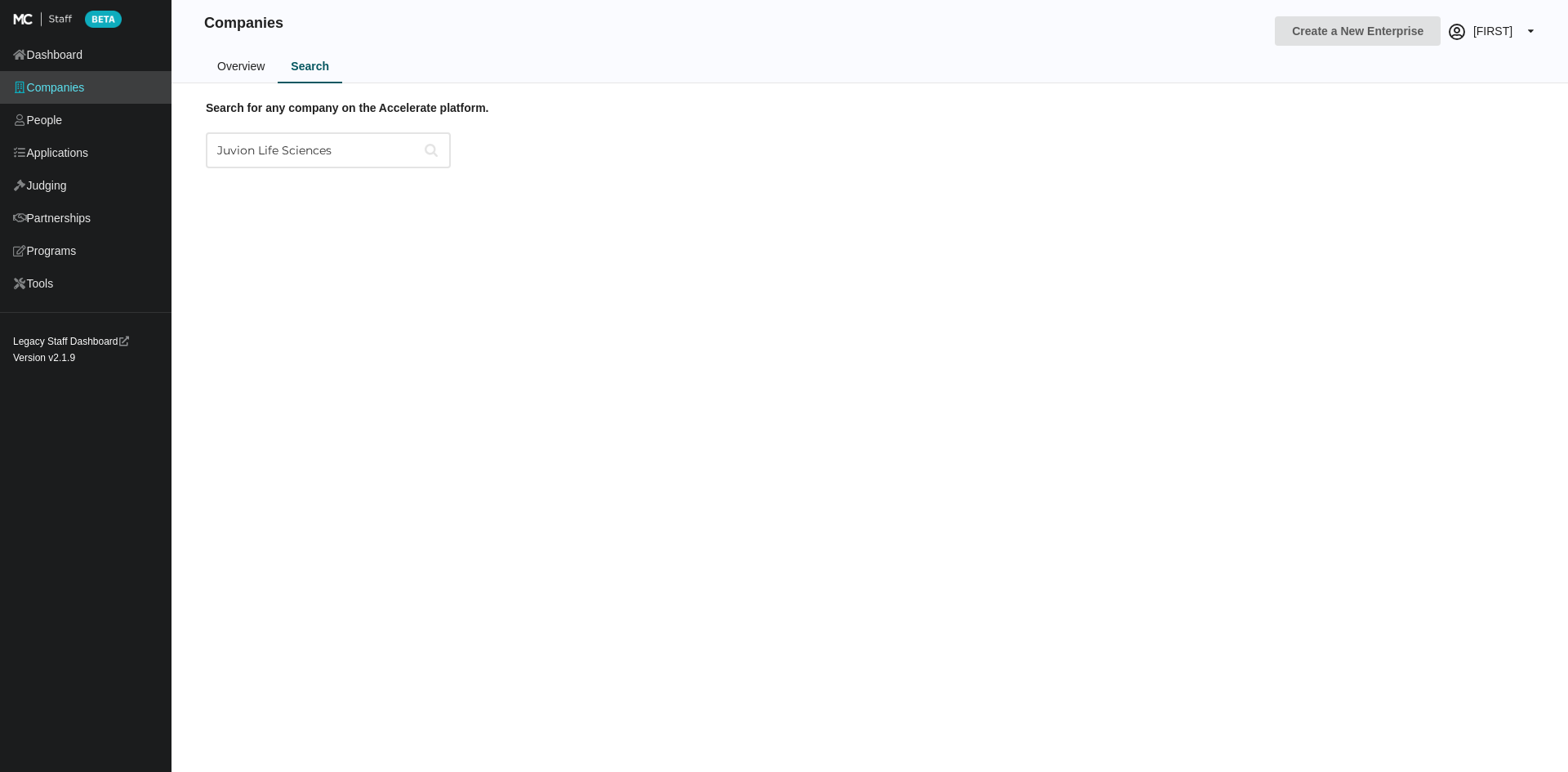 type on "Juvion Life Sciences" 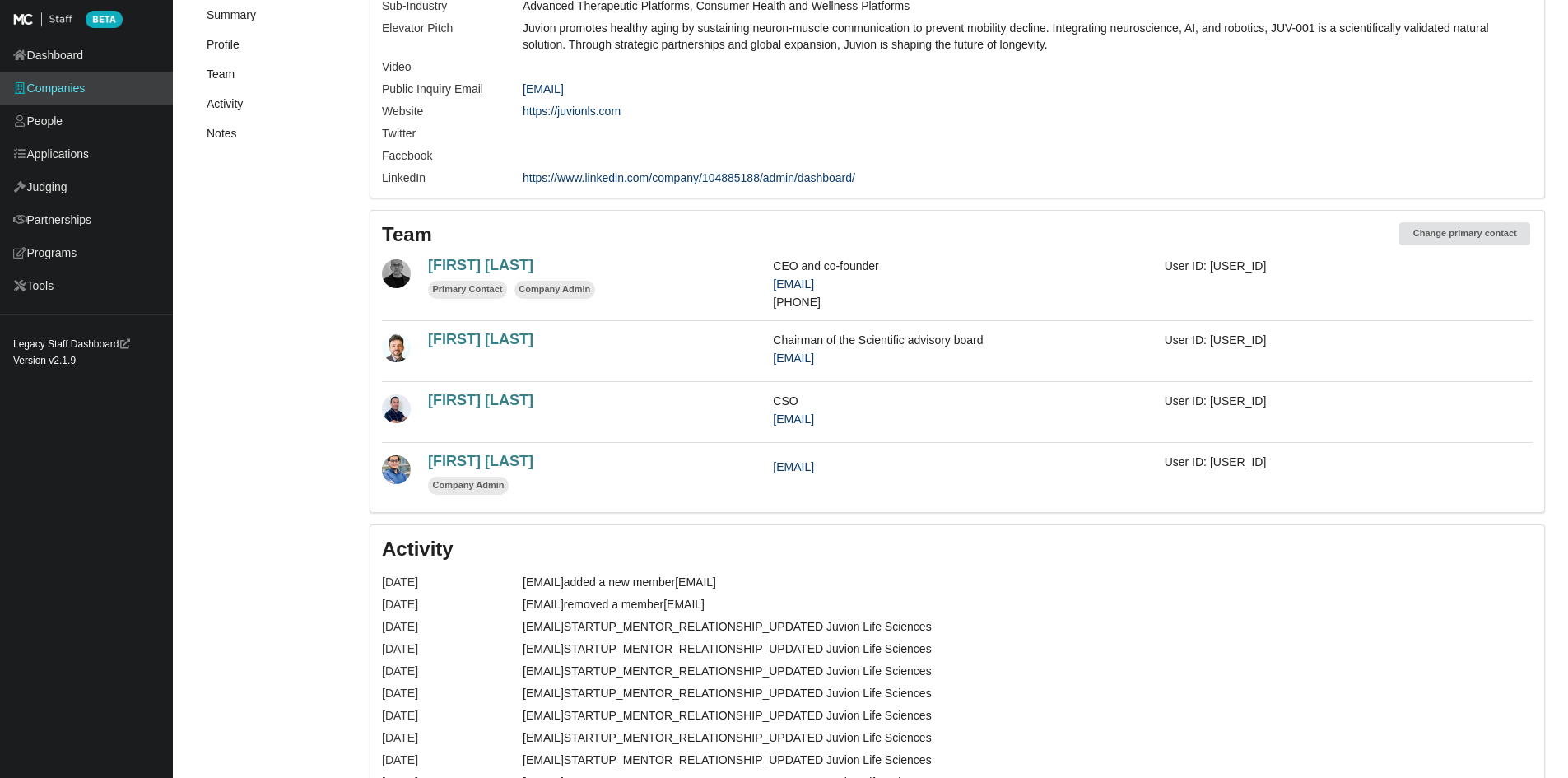 scroll, scrollTop: 494, scrollLeft: 0, axis: vertical 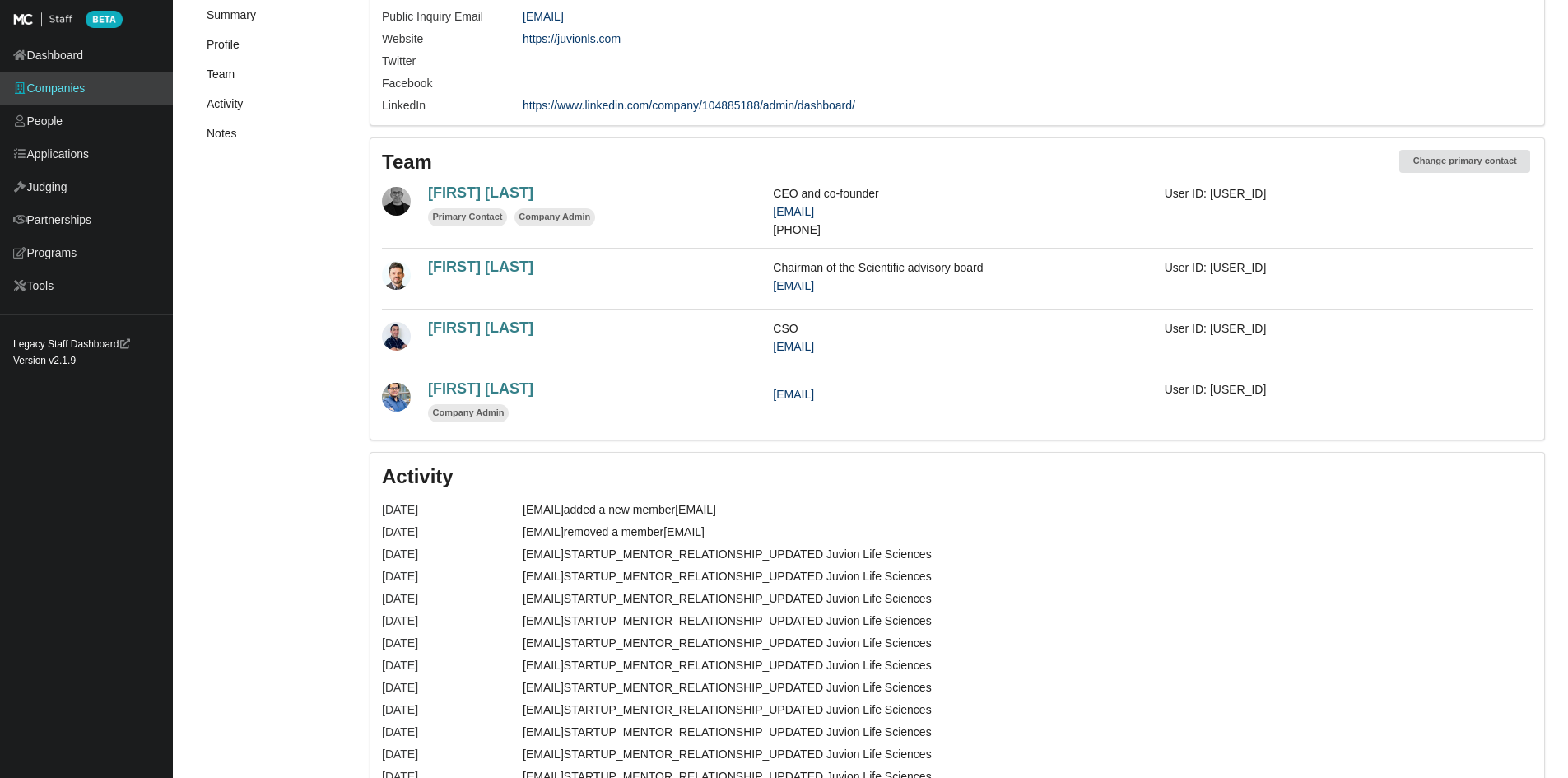 drag, startPoint x: 895, startPoint y: 393, endPoint x: 724, endPoint y: 390, distance: 171.02631 